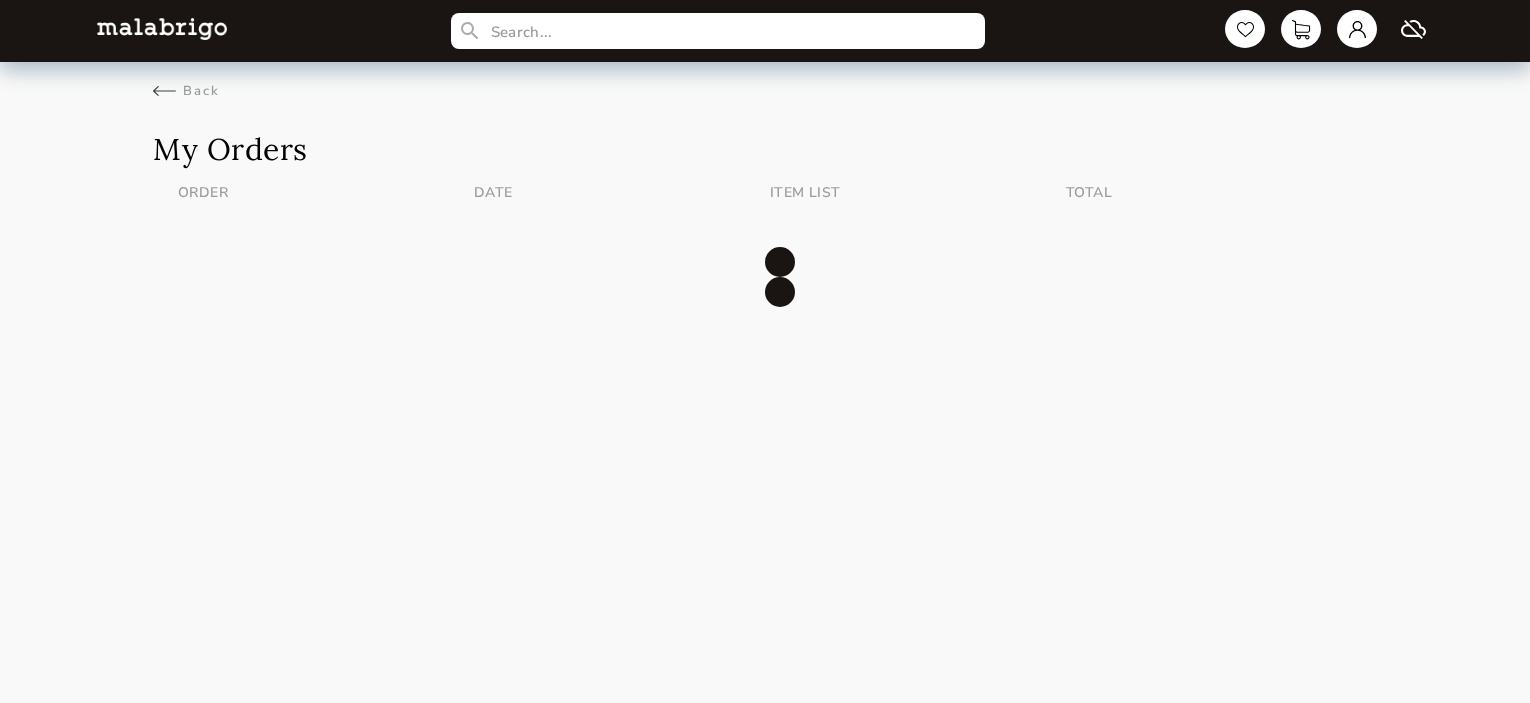scroll, scrollTop: 0, scrollLeft: 0, axis: both 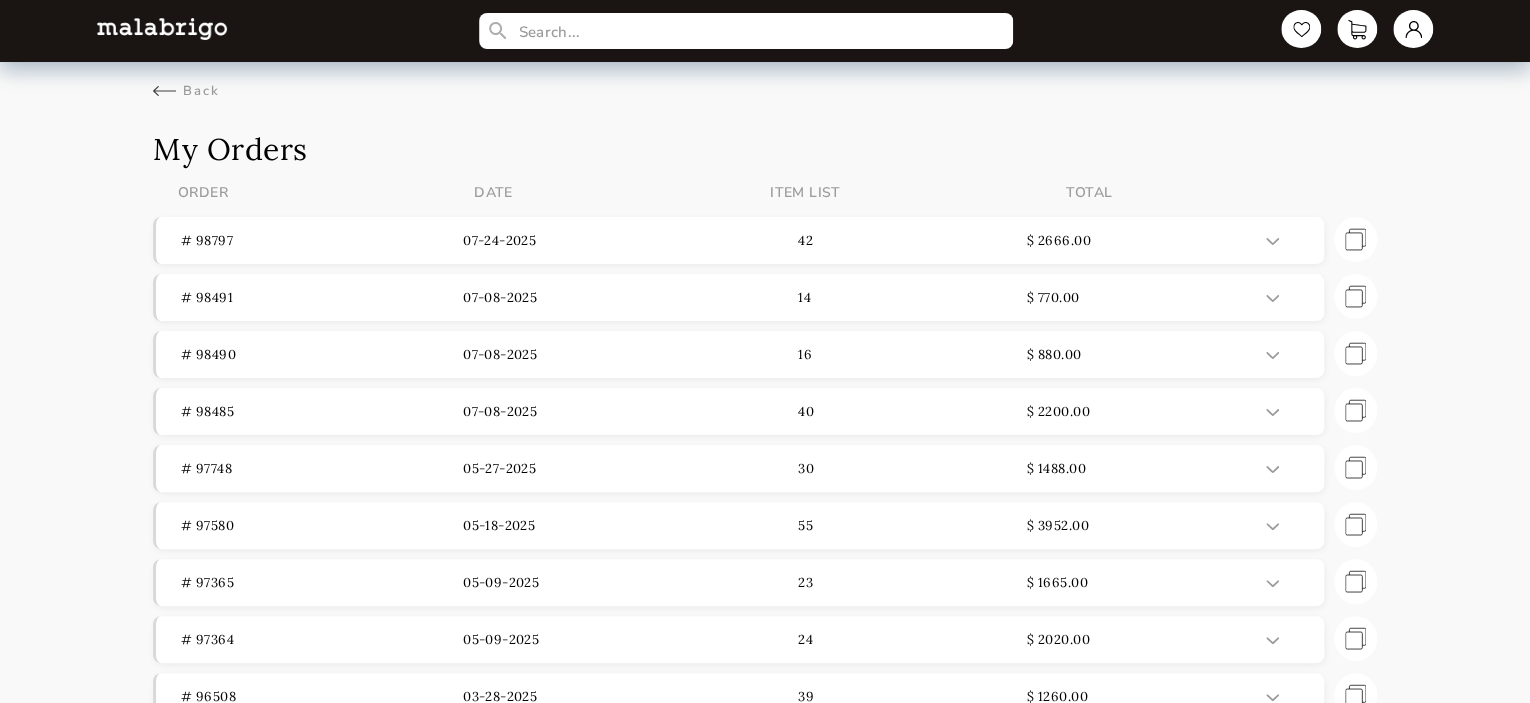 click at bounding box center [162, 28] 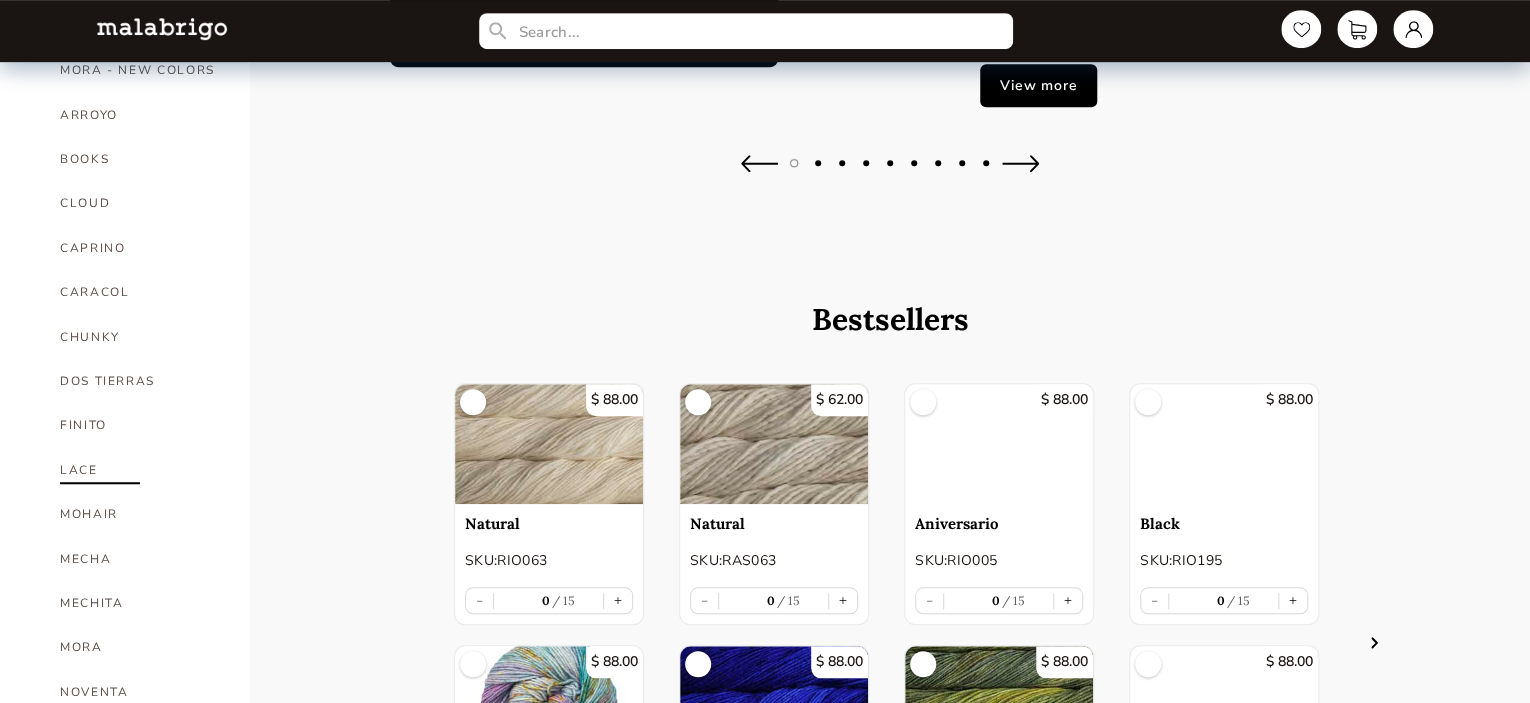 scroll, scrollTop: 500, scrollLeft: 0, axis: vertical 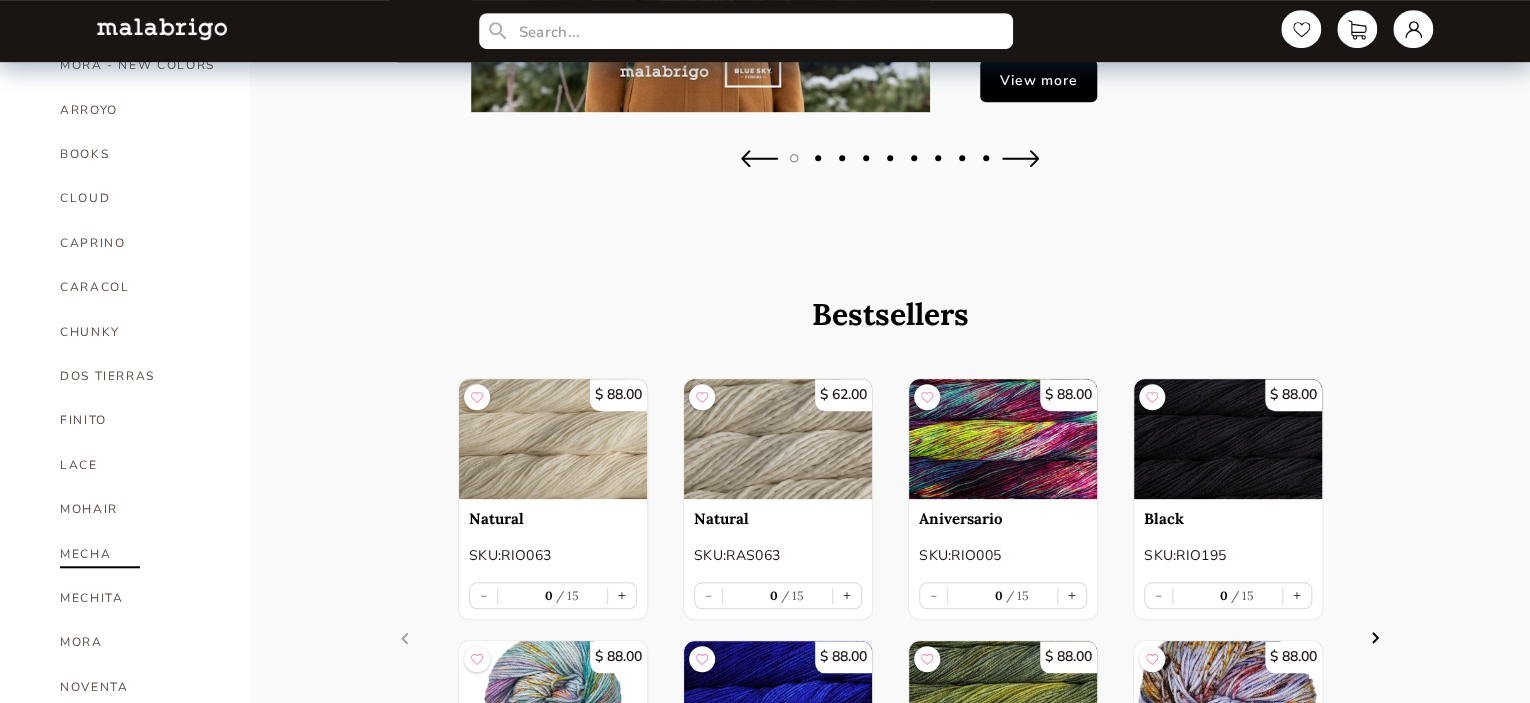 click on "MECHA" at bounding box center (140, 554) 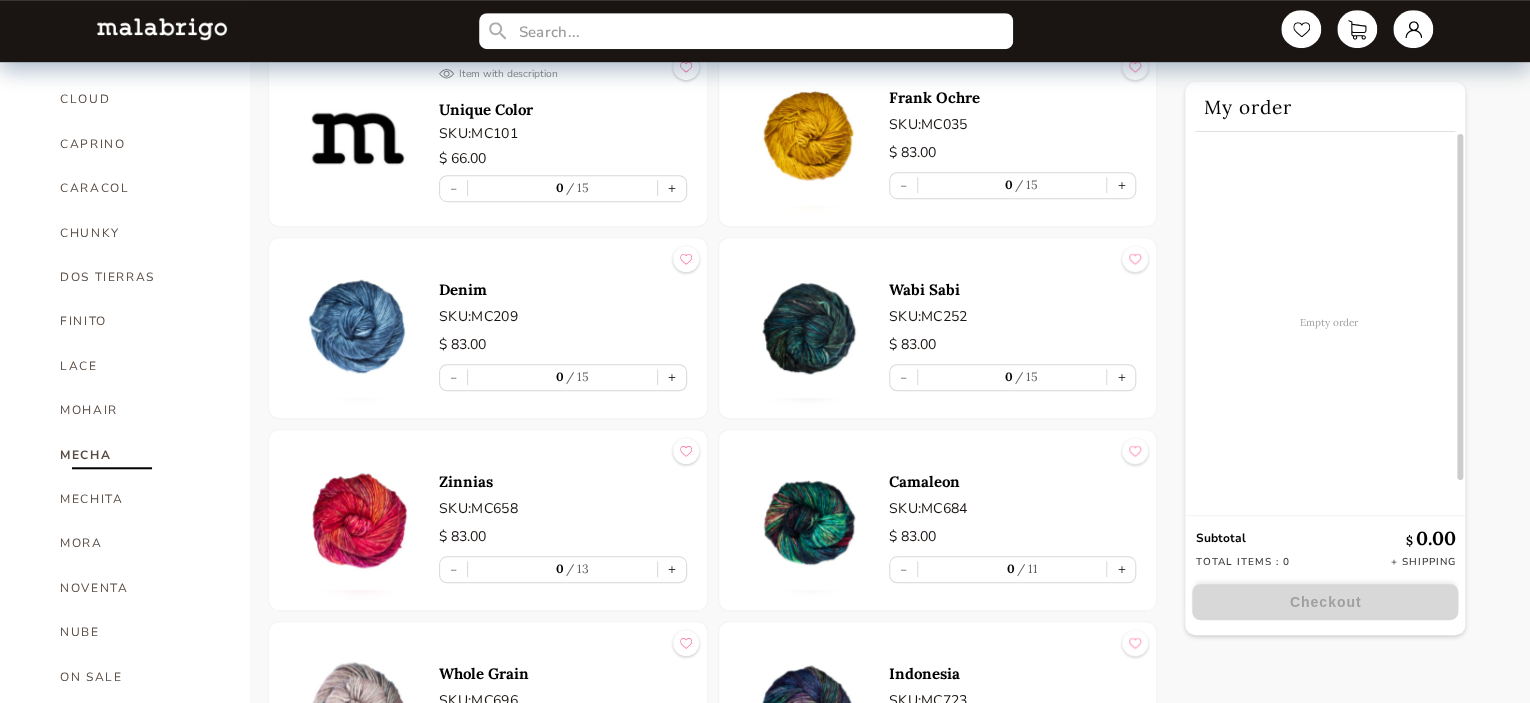 scroll, scrollTop: 633, scrollLeft: 0, axis: vertical 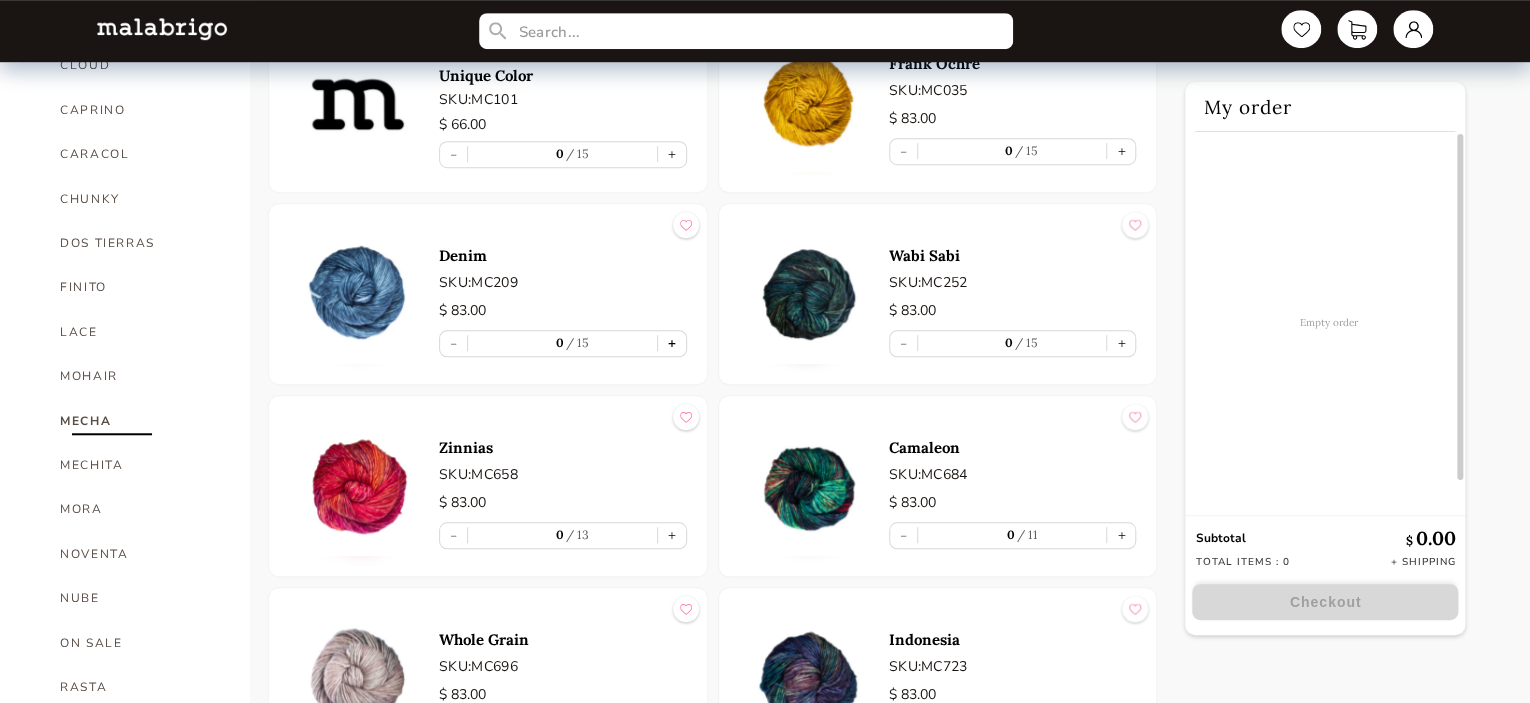 click on "+" at bounding box center (672, 343) 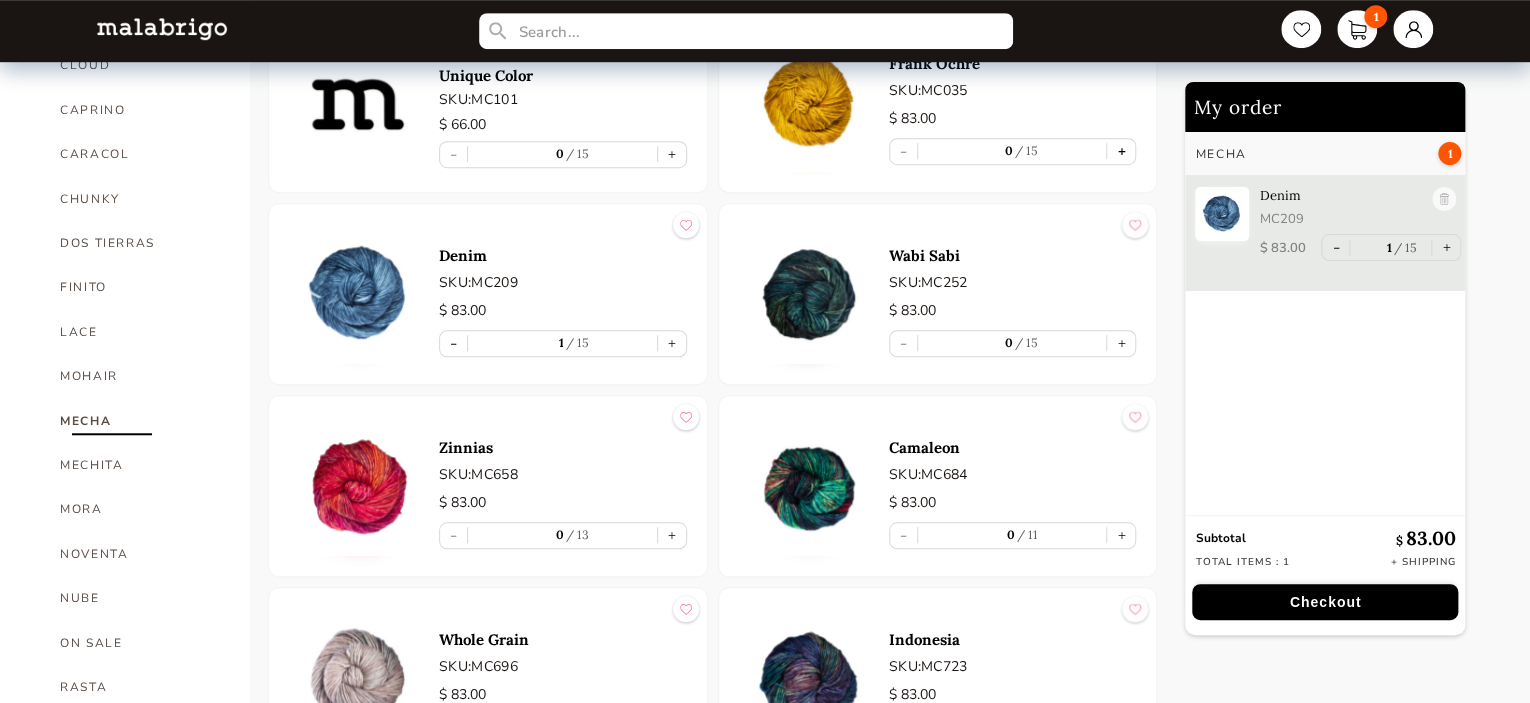 click on "+" at bounding box center [1121, 151] 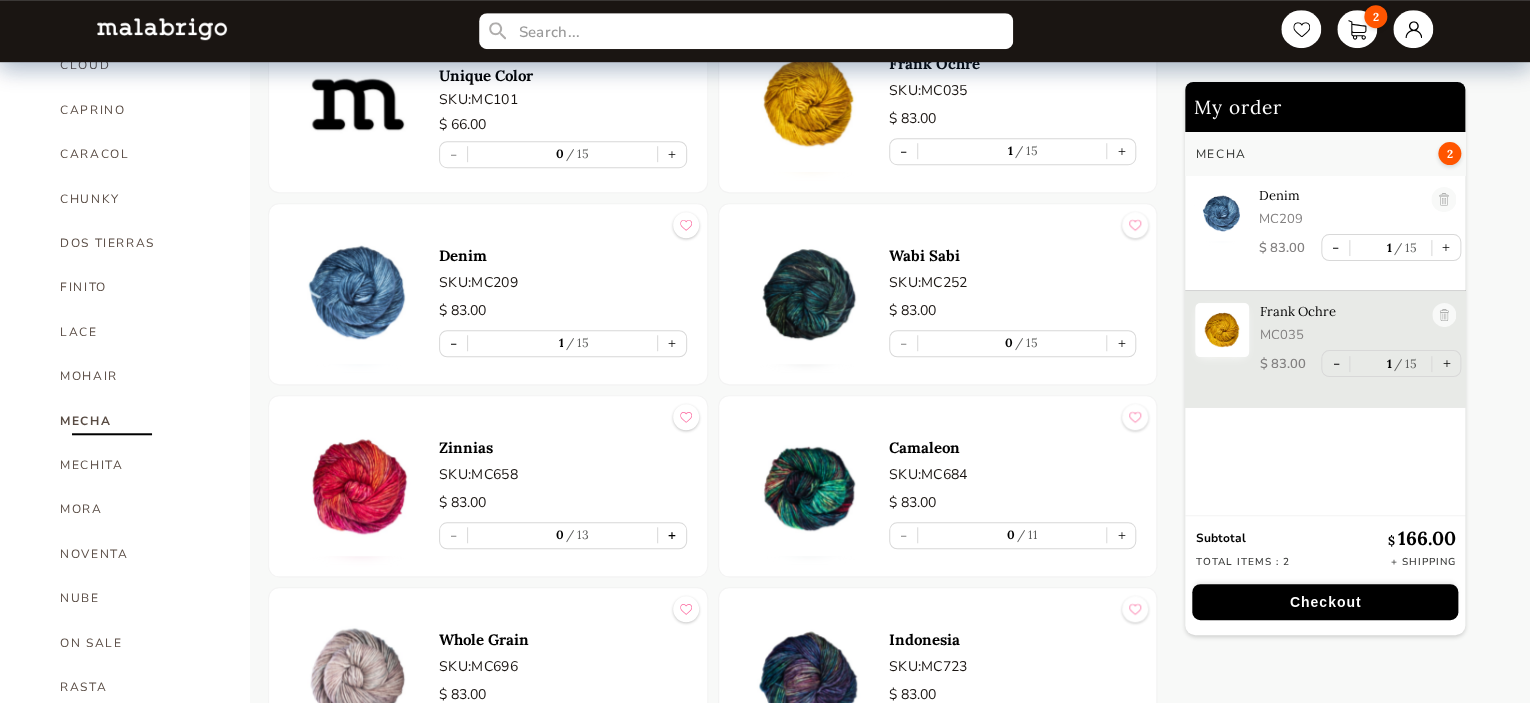 click on "+" at bounding box center (672, 535) 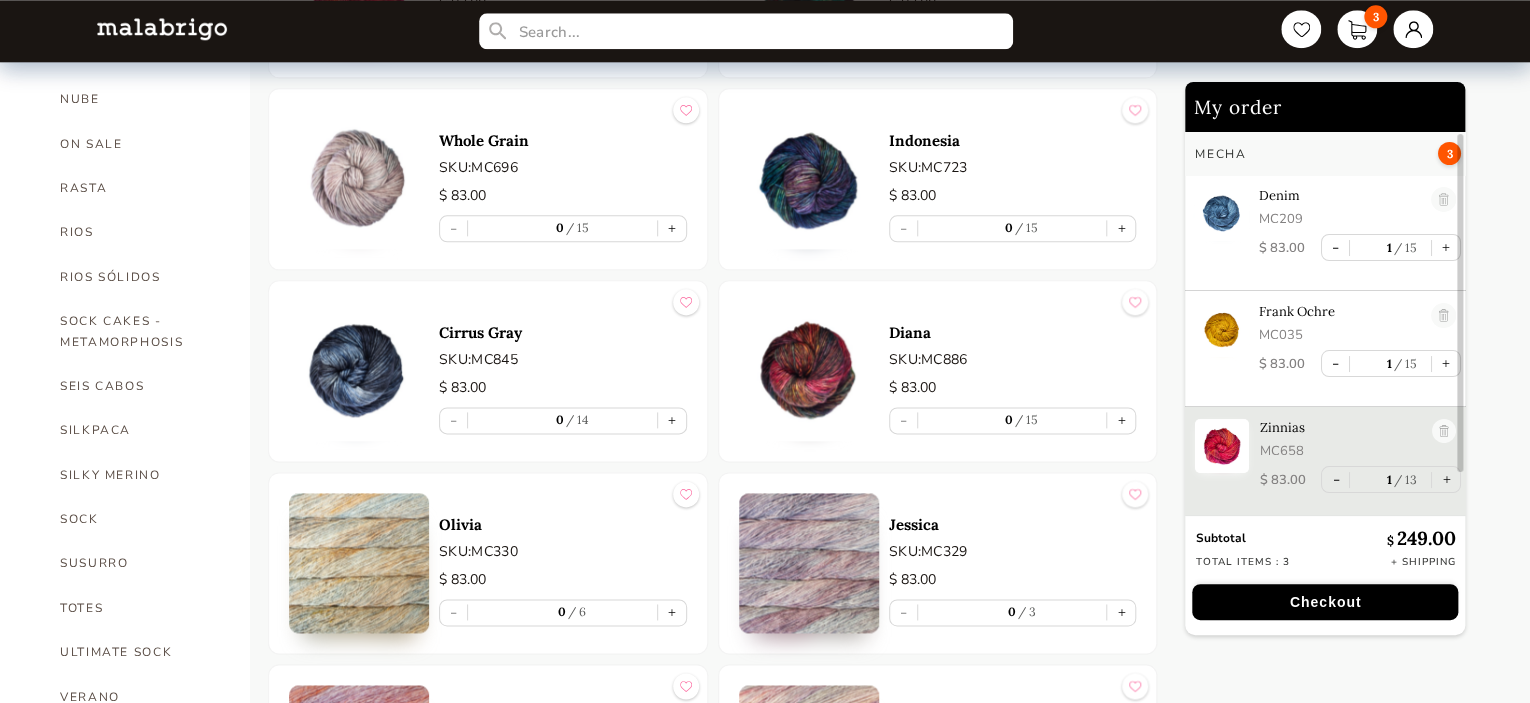scroll, scrollTop: 1133, scrollLeft: 0, axis: vertical 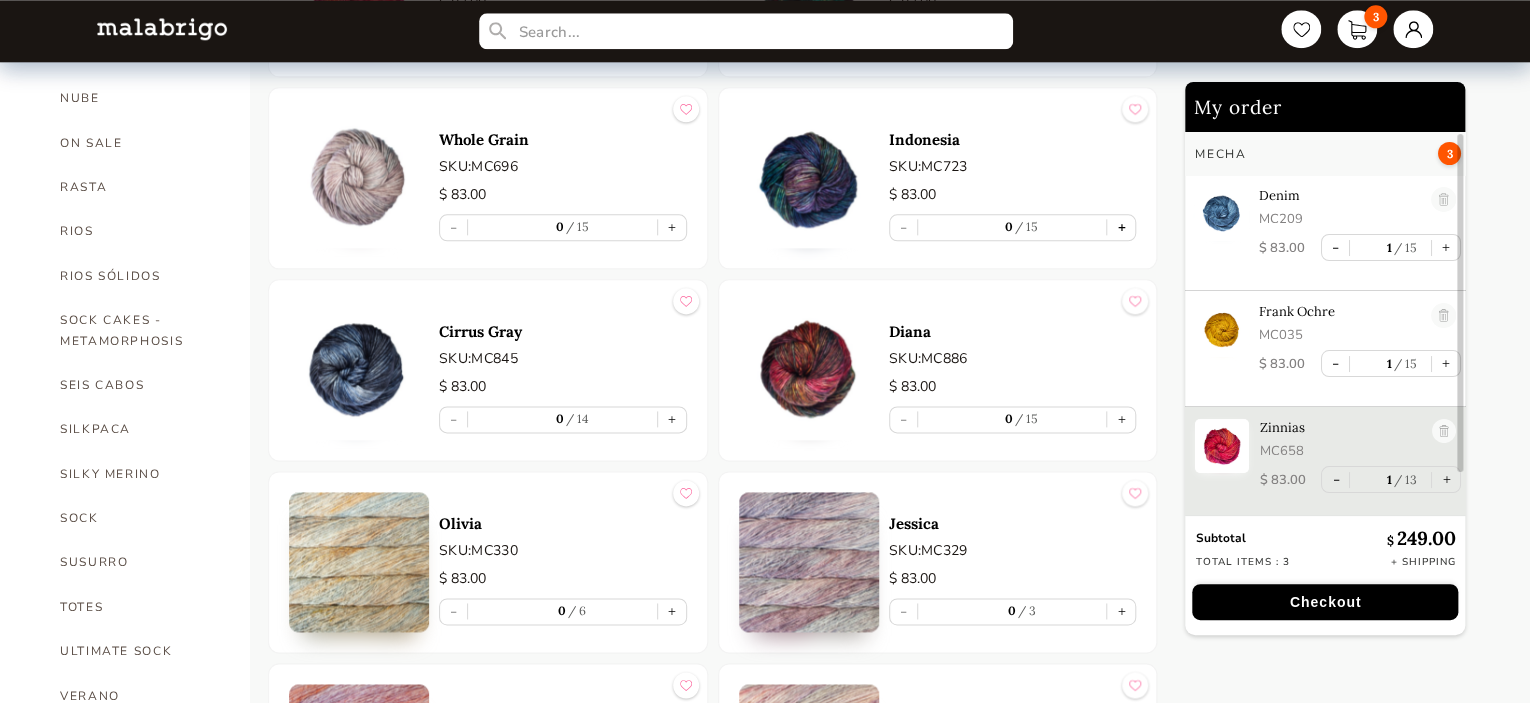click on "+" at bounding box center [1121, 227] 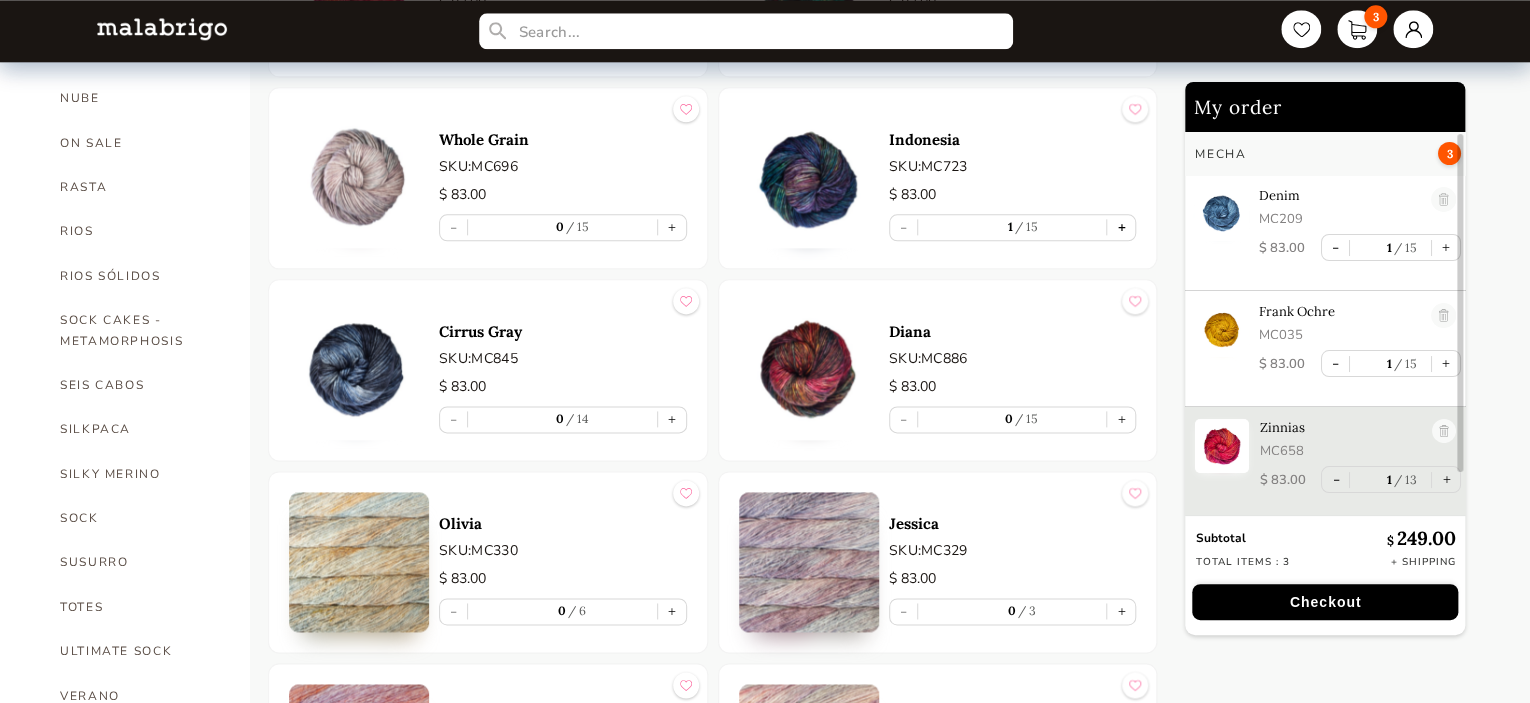 scroll, scrollTop: 71, scrollLeft: 0, axis: vertical 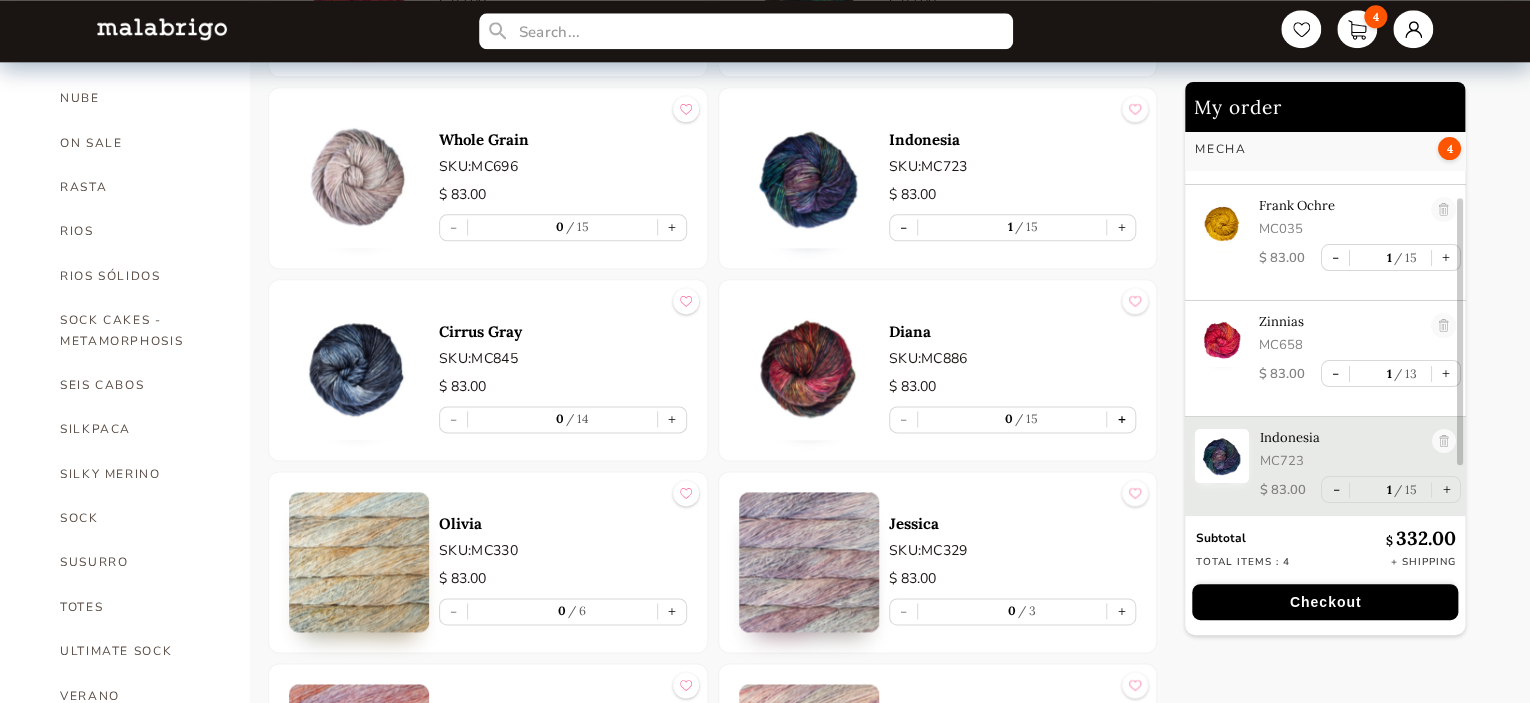 click on "+" at bounding box center [1121, 419] 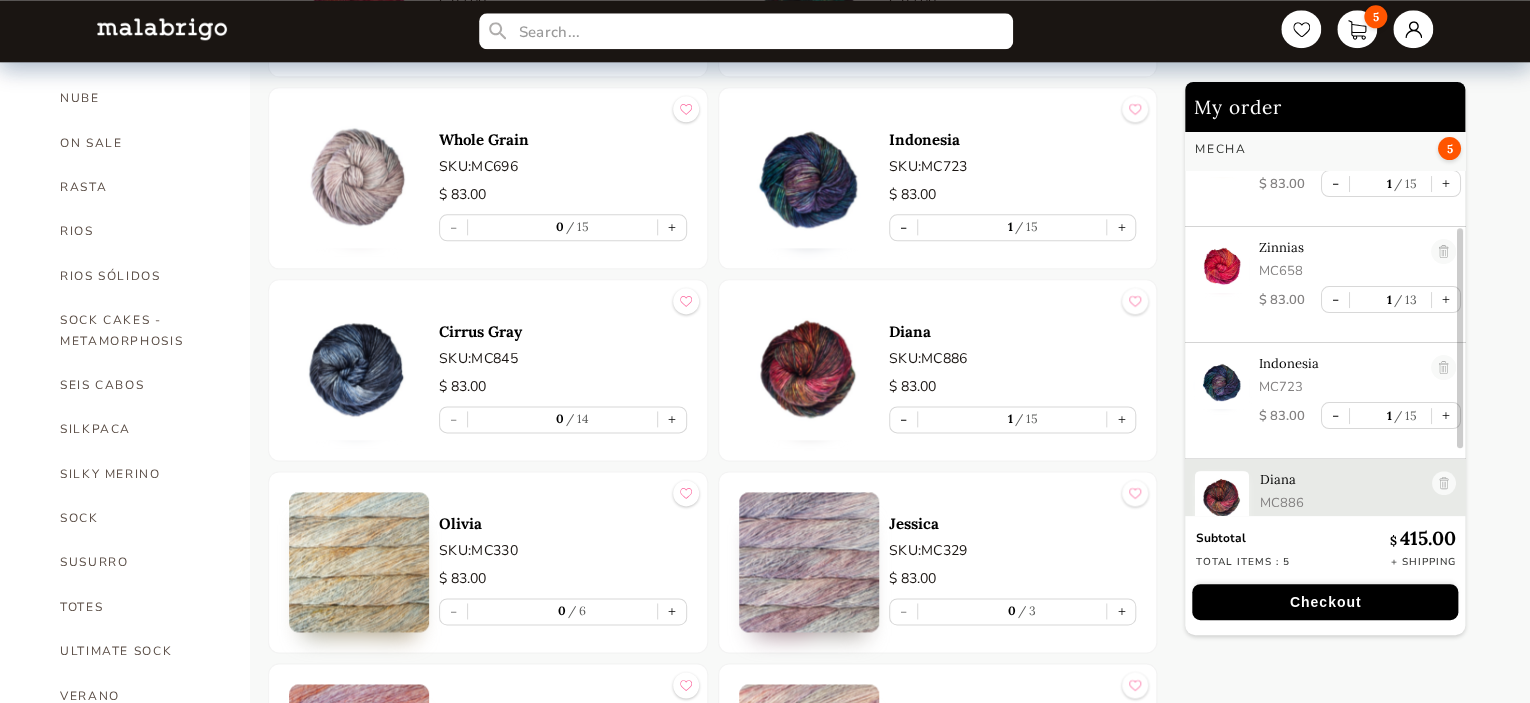 scroll, scrollTop: 217, scrollLeft: 0, axis: vertical 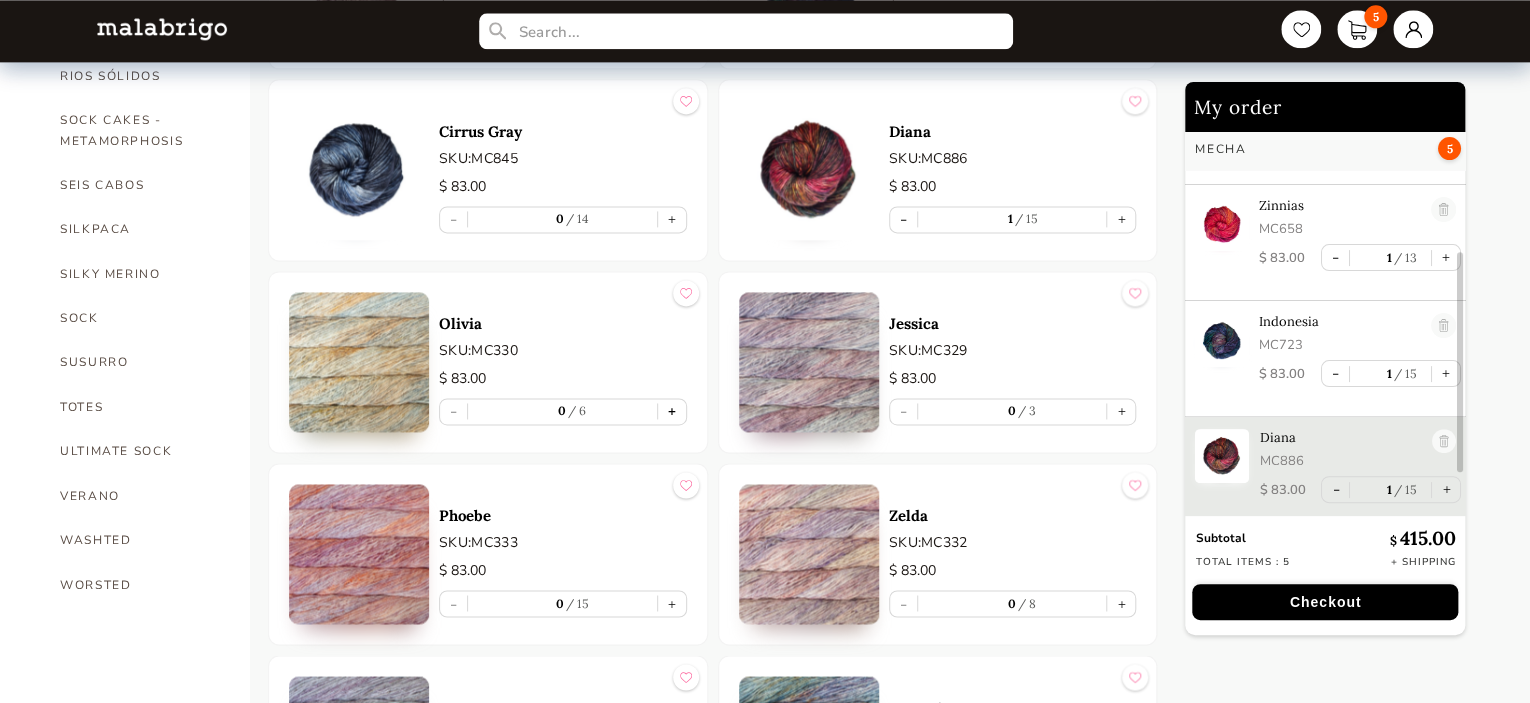 click on "+" at bounding box center (672, 411) 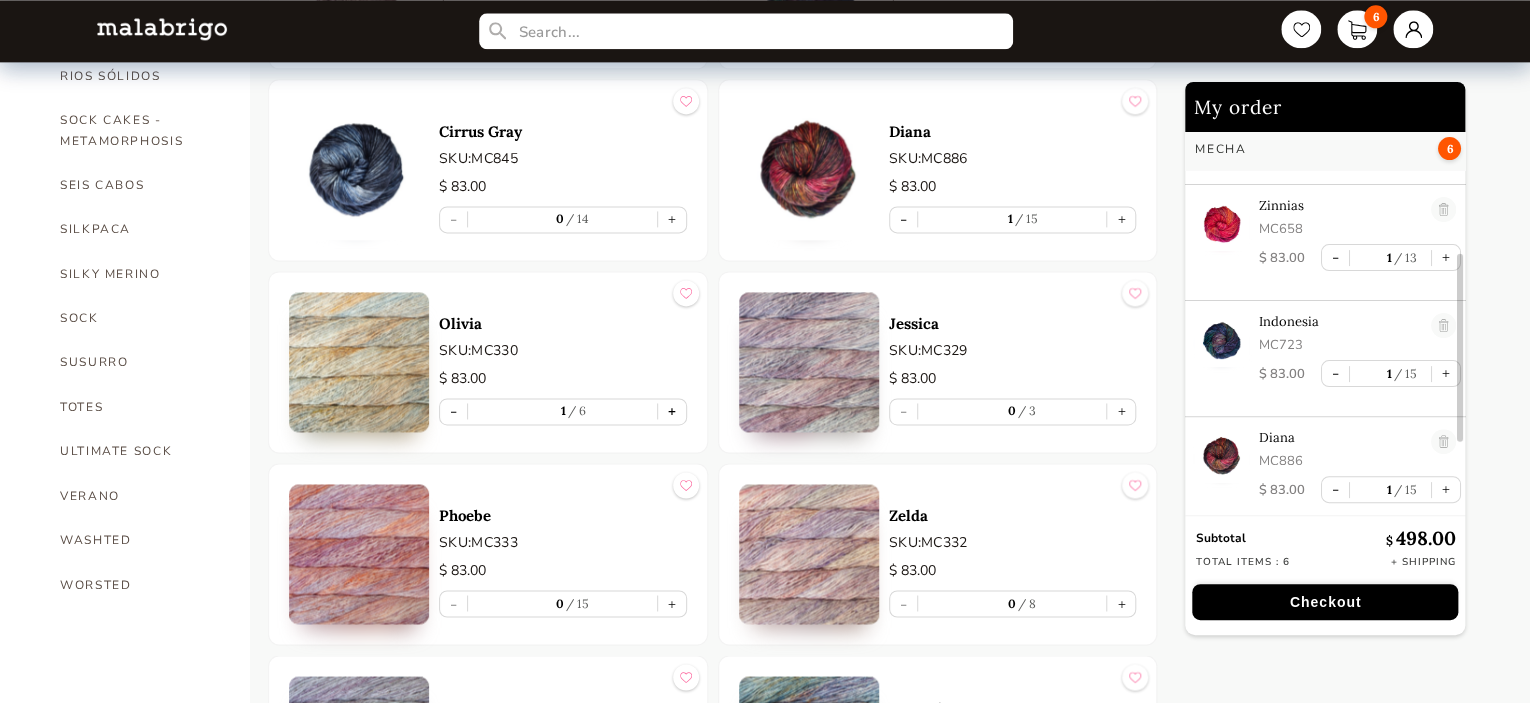 scroll, scrollTop: 333, scrollLeft: 0, axis: vertical 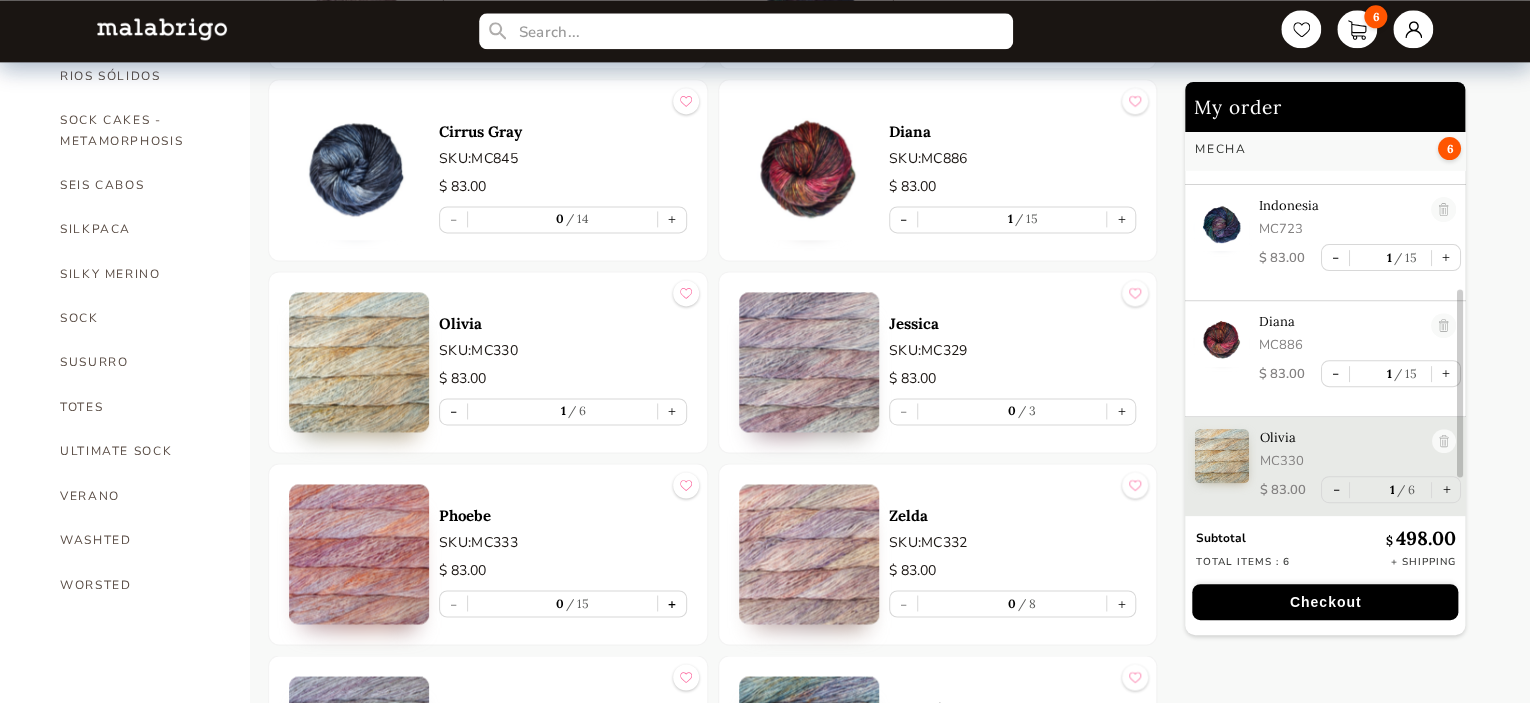 click on "+" at bounding box center (672, 603) 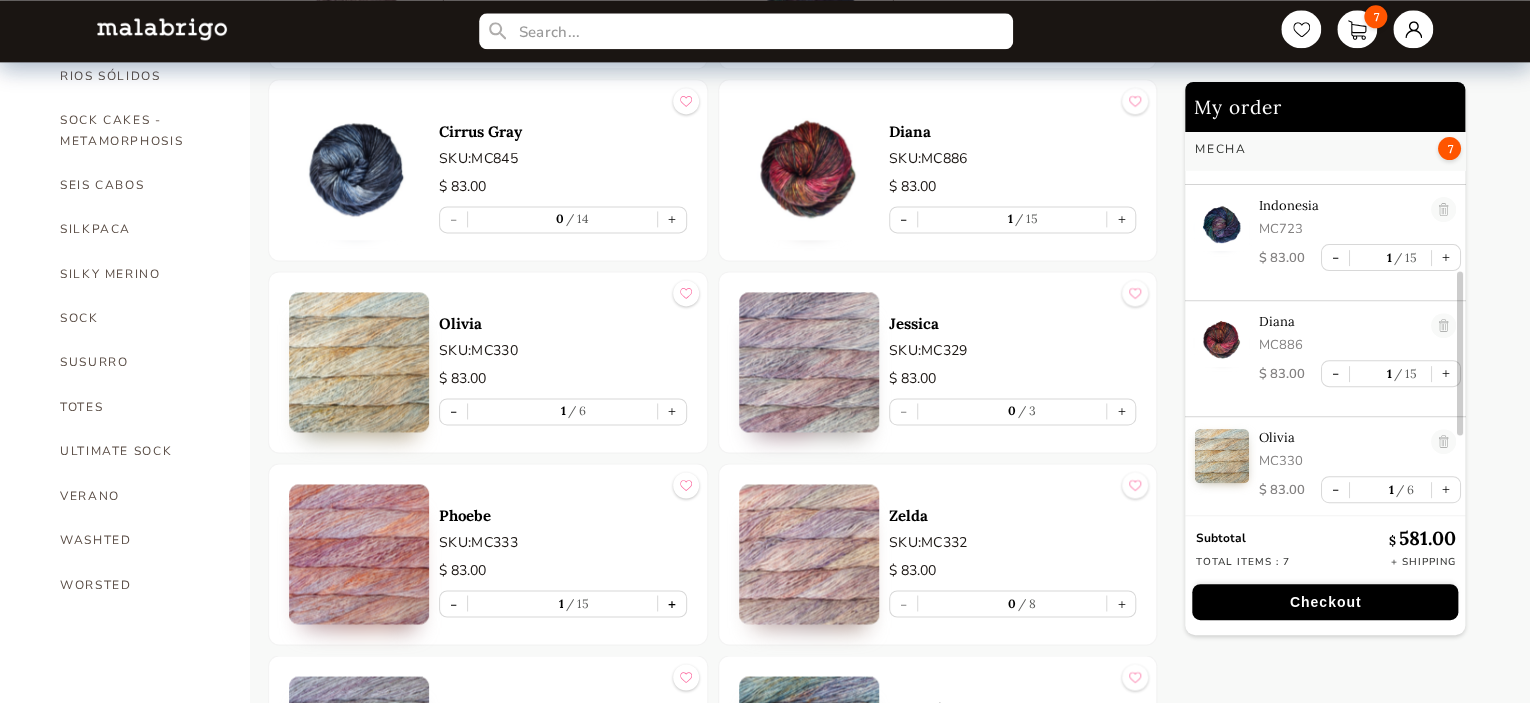 scroll, scrollTop: 449, scrollLeft: 0, axis: vertical 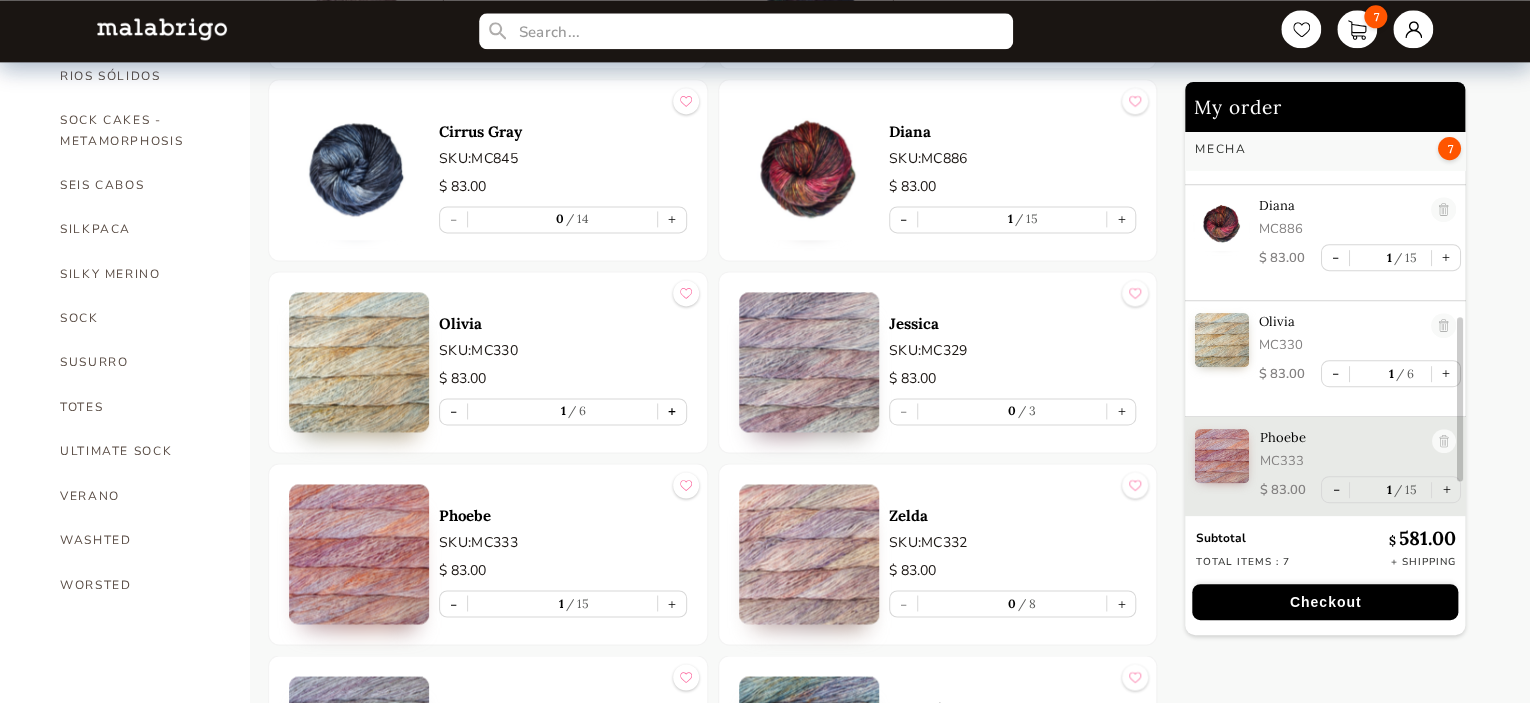 click on "+" at bounding box center (672, 411) 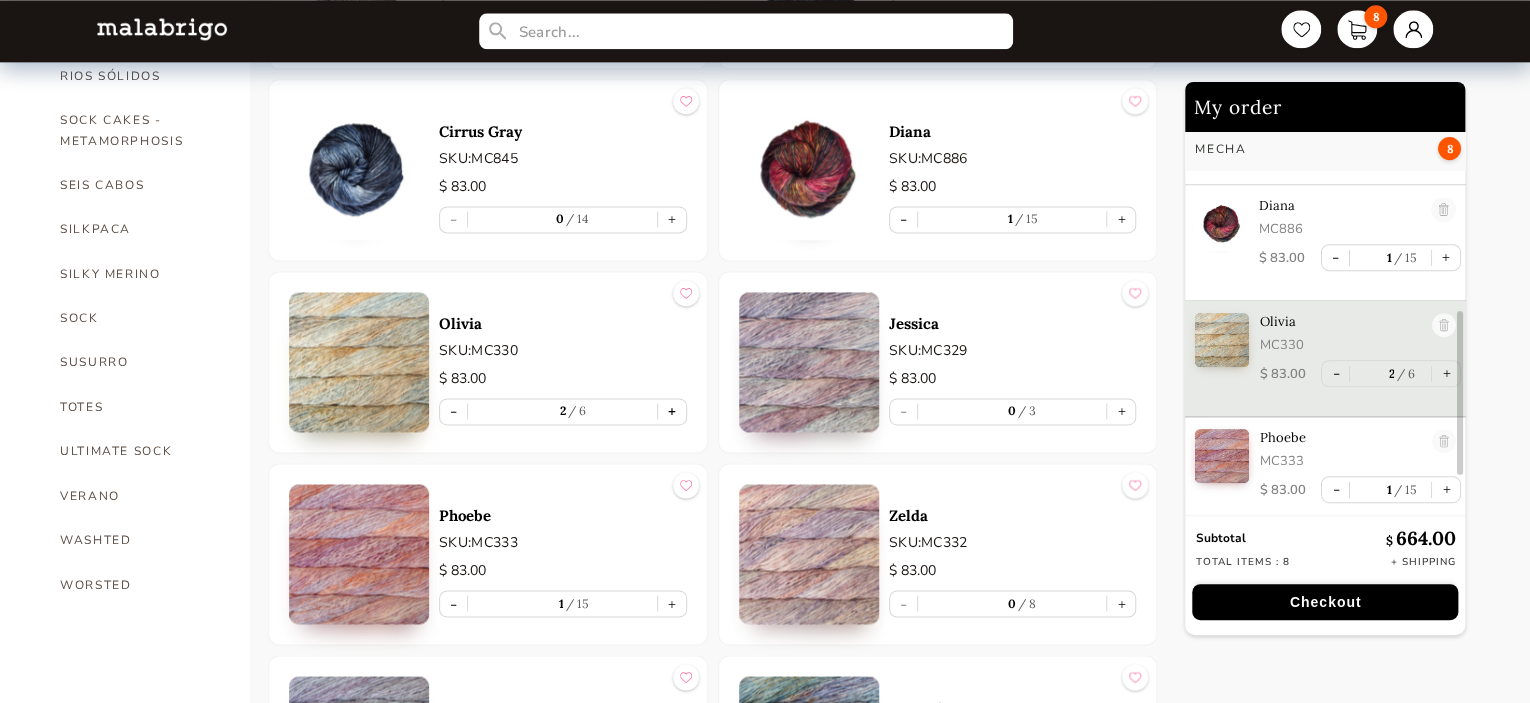scroll, scrollTop: 351, scrollLeft: 0, axis: vertical 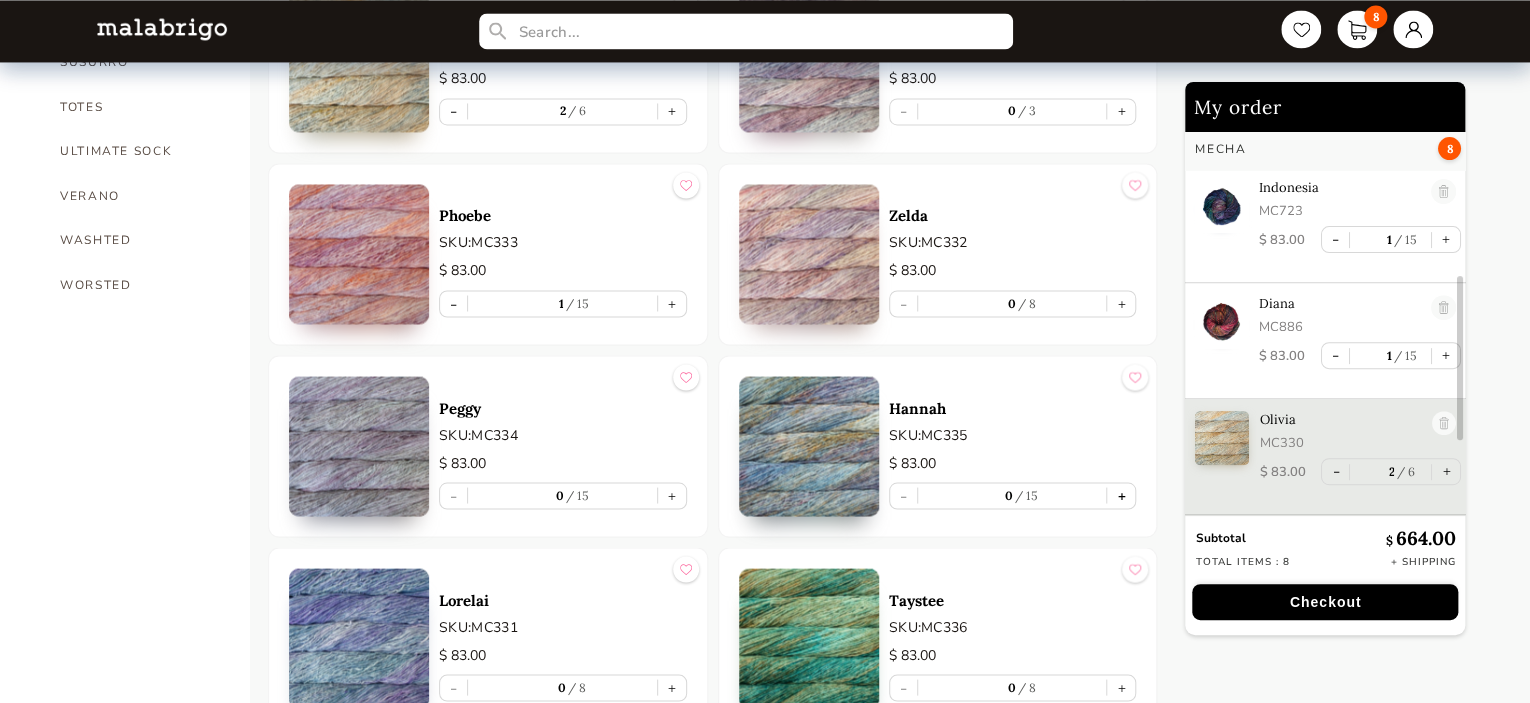 click on "+" at bounding box center (1121, 495) 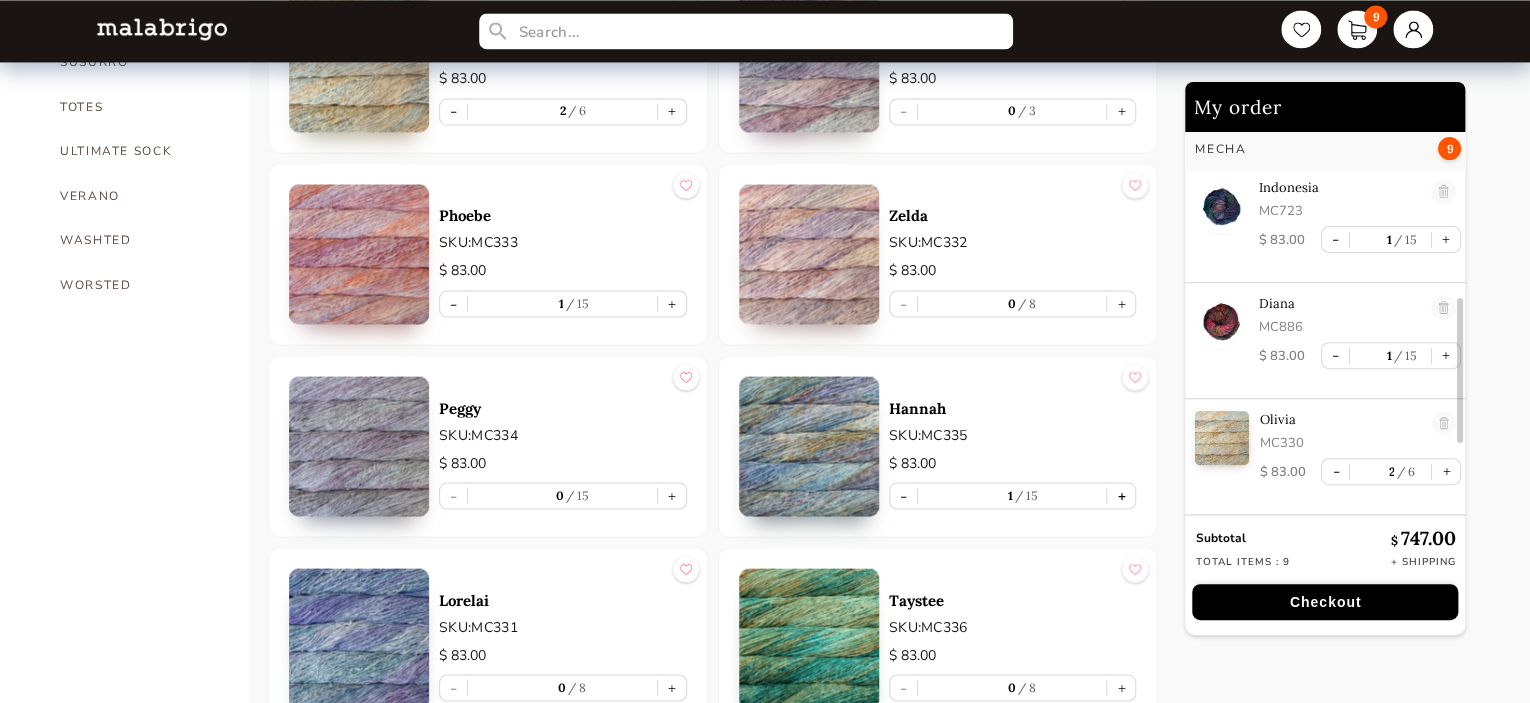 scroll, scrollTop: 565, scrollLeft: 0, axis: vertical 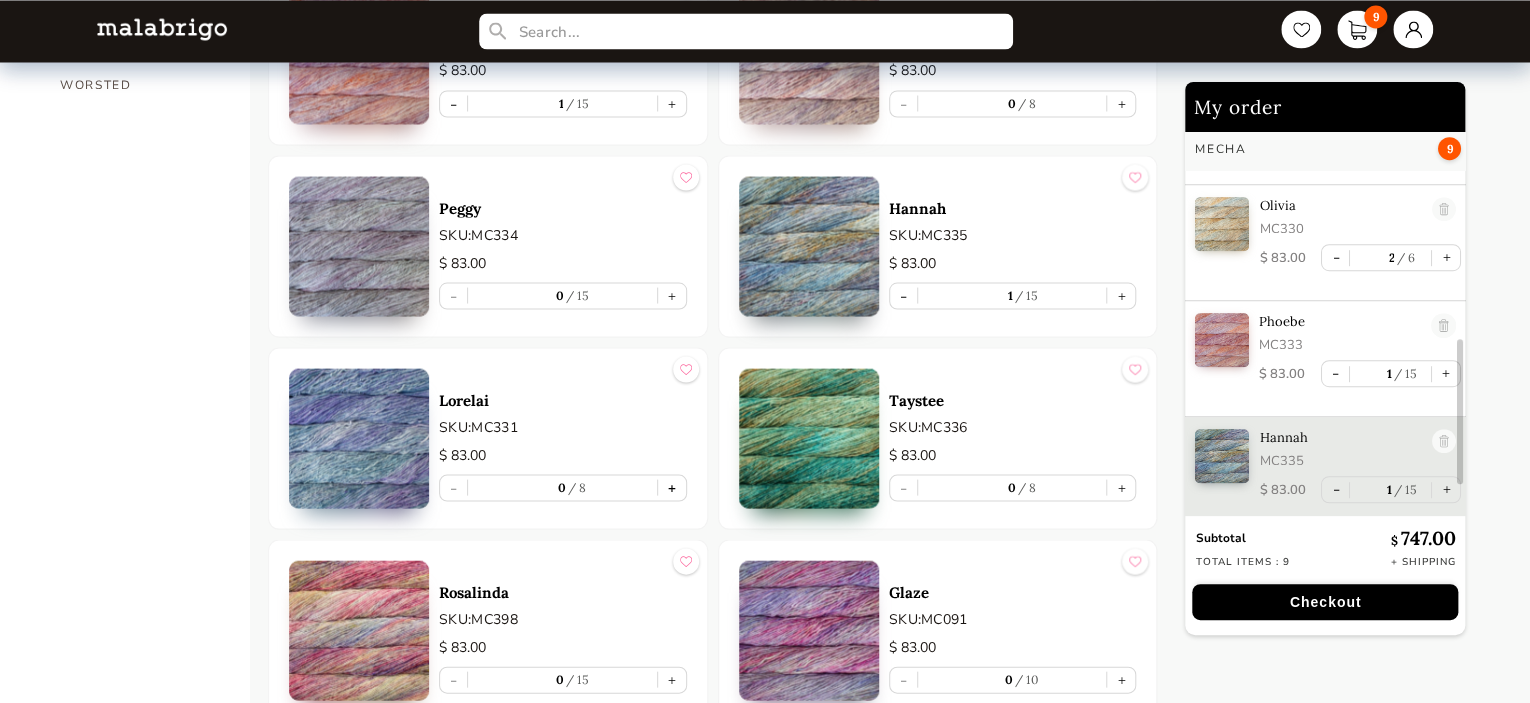 click on "+" at bounding box center [672, 487] 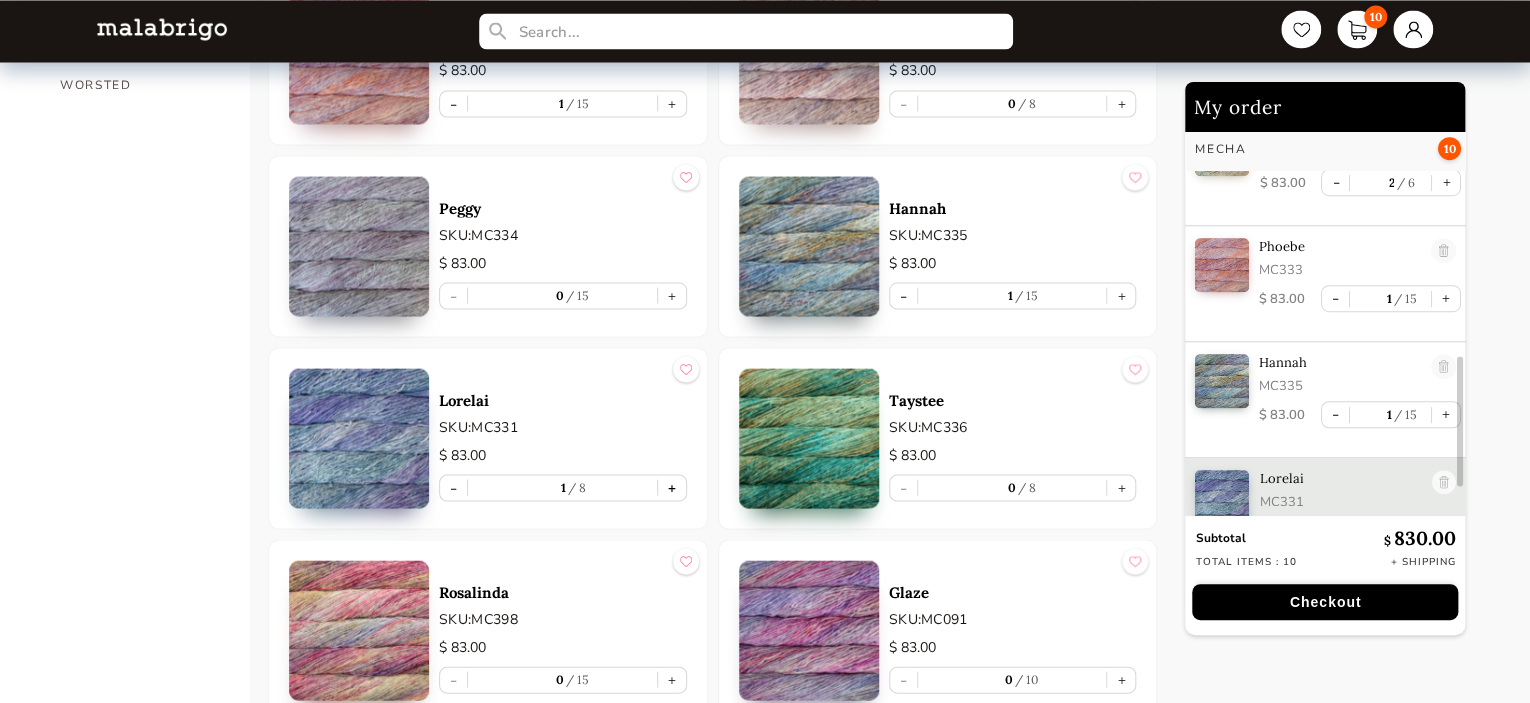 scroll, scrollTop: 681, scrollLeft: 0, axis: vertical 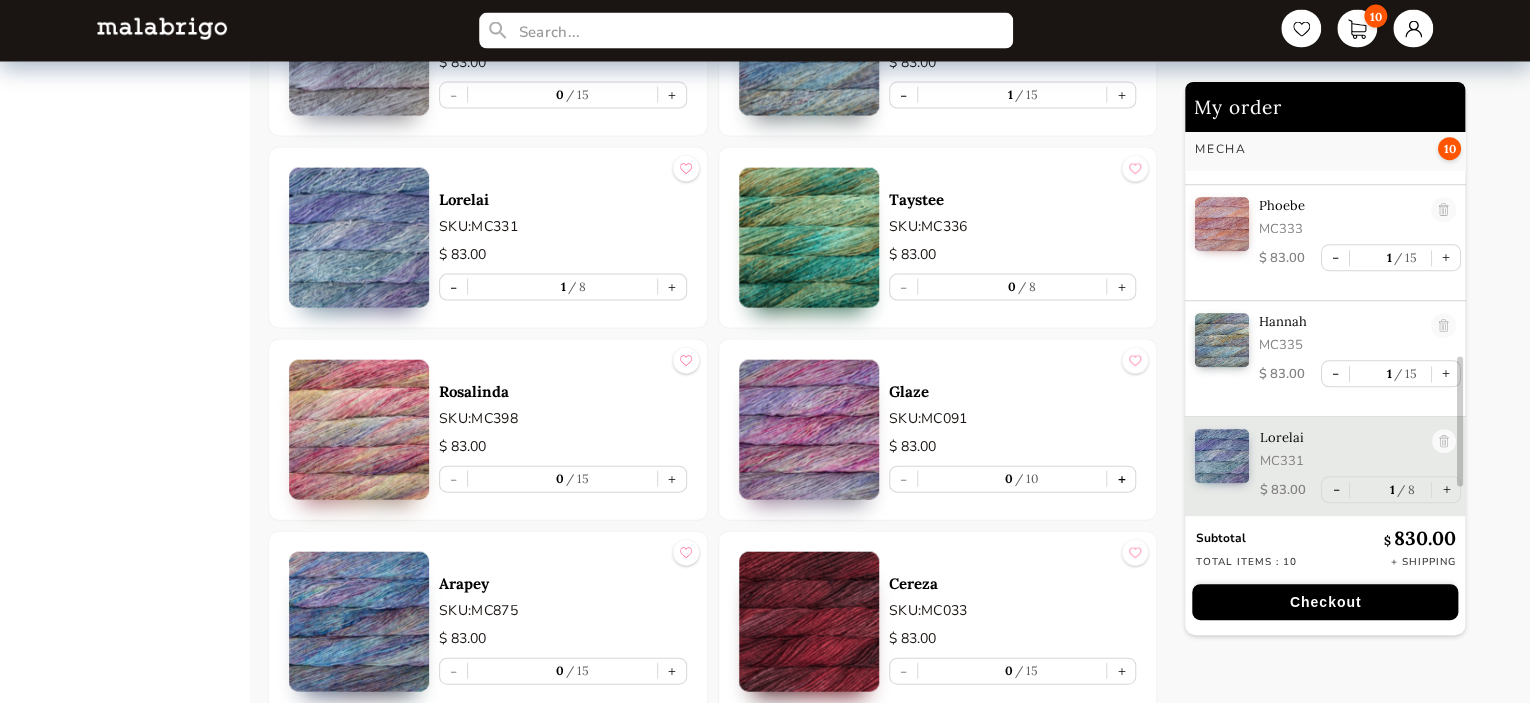 click on "+" at bounding box center [1121, 479] 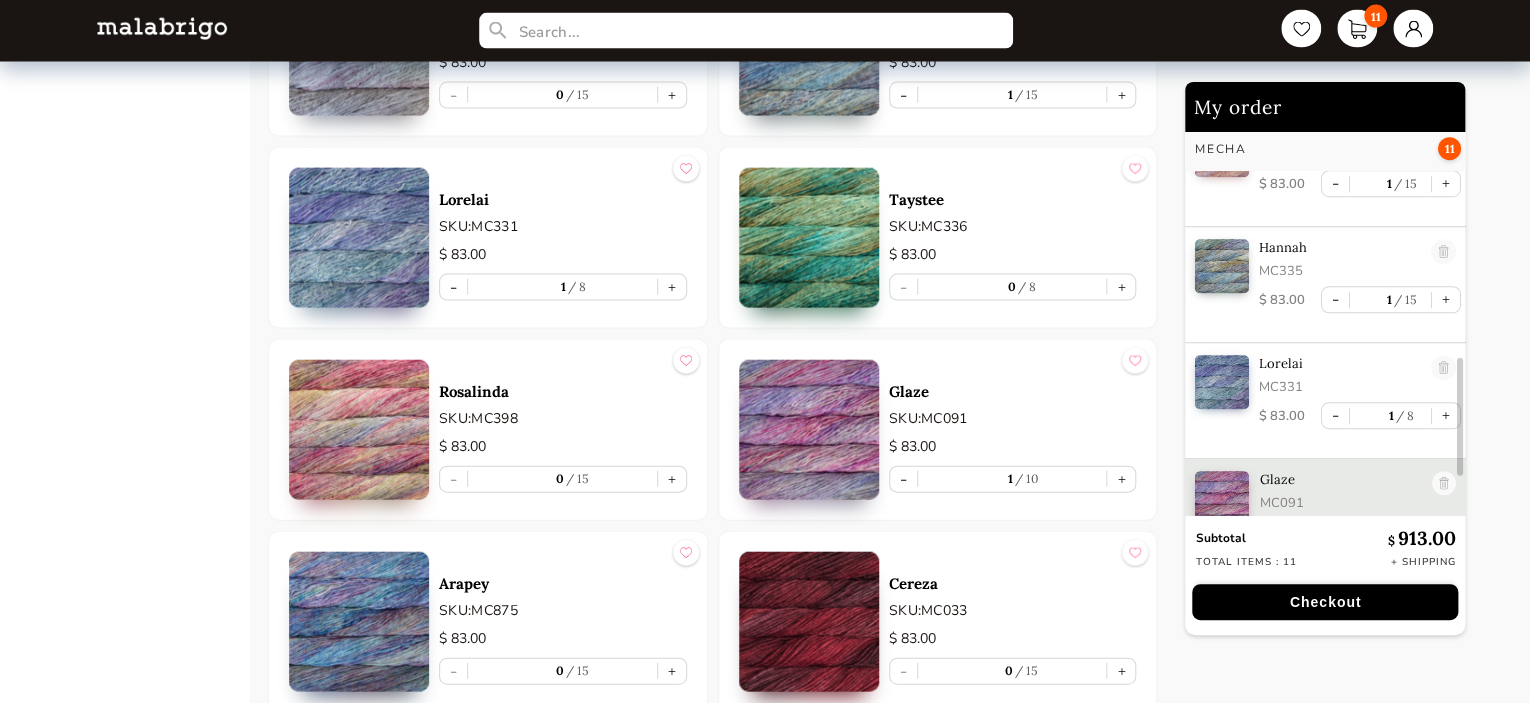scroll, scrollTop: 797, scrollLeft: 0, axis: vertical 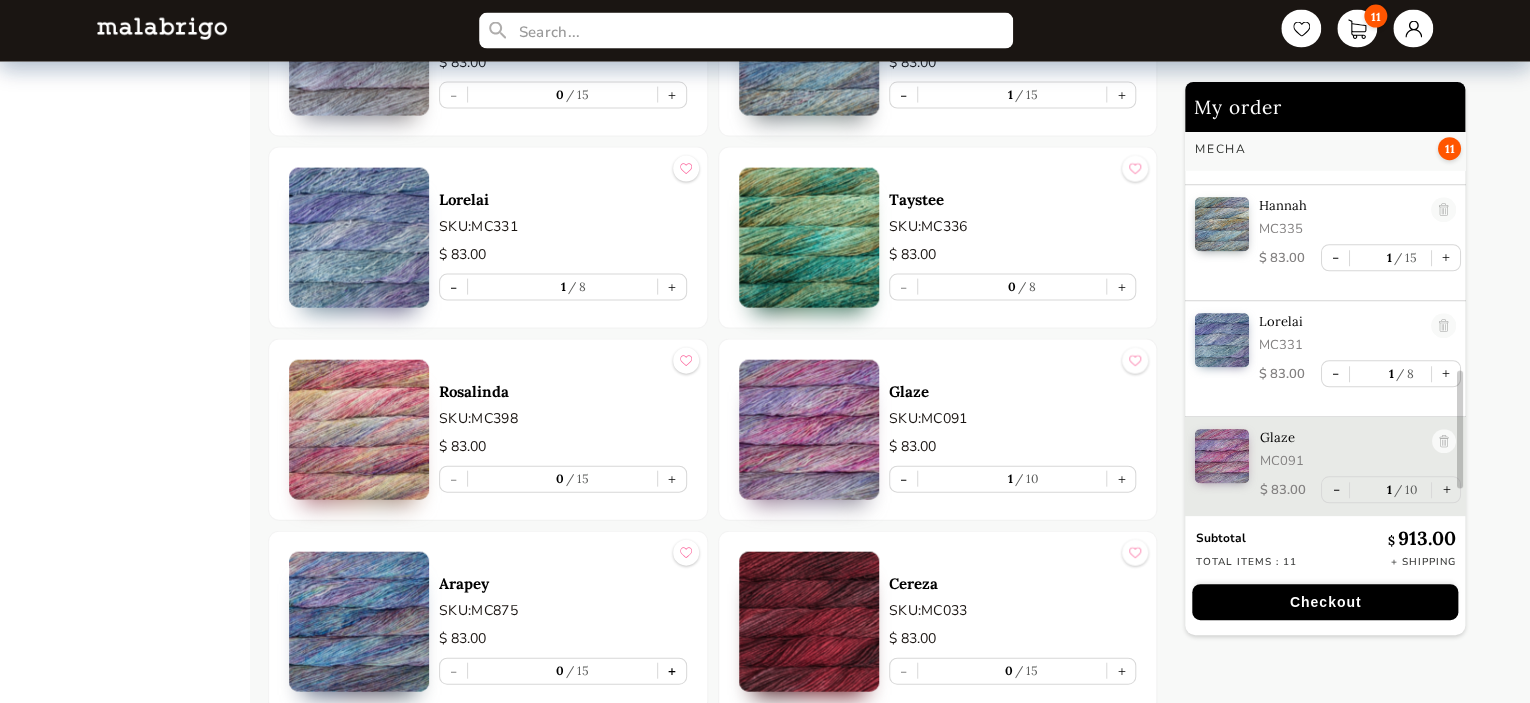 click on "+" at bounding box center [672, 671] 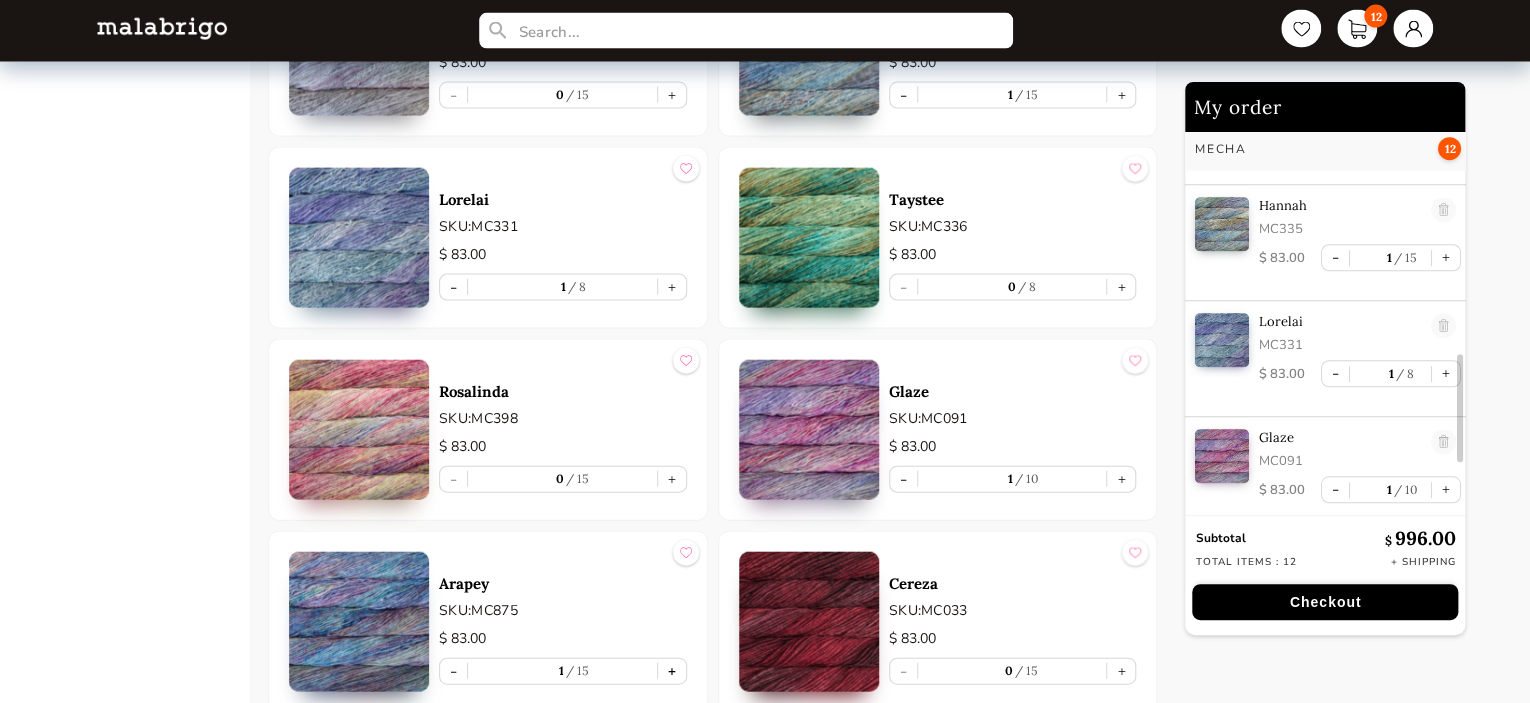 scroll, scrollTop: 913, scrollLeft: 0, axis: vertical 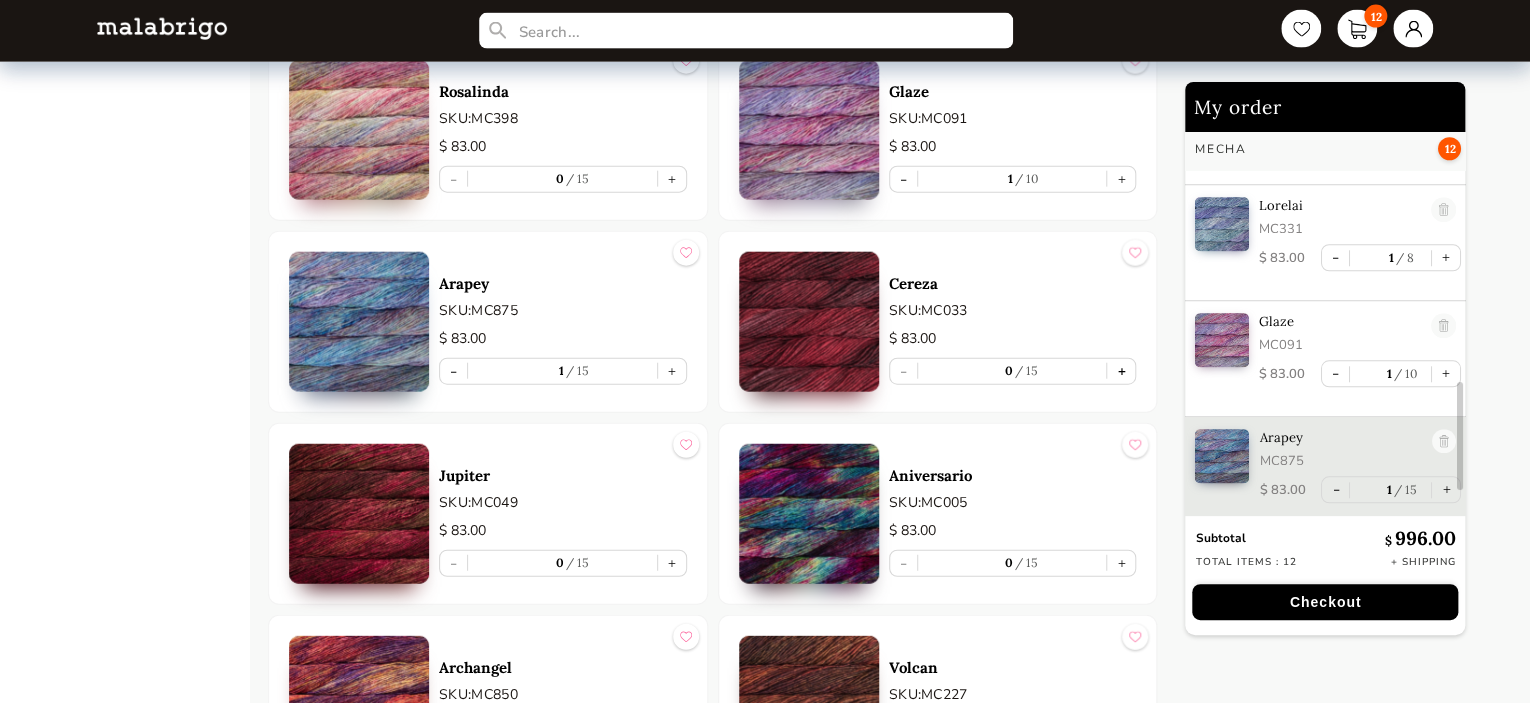 click on "+" at bounding box center [1121, 371] 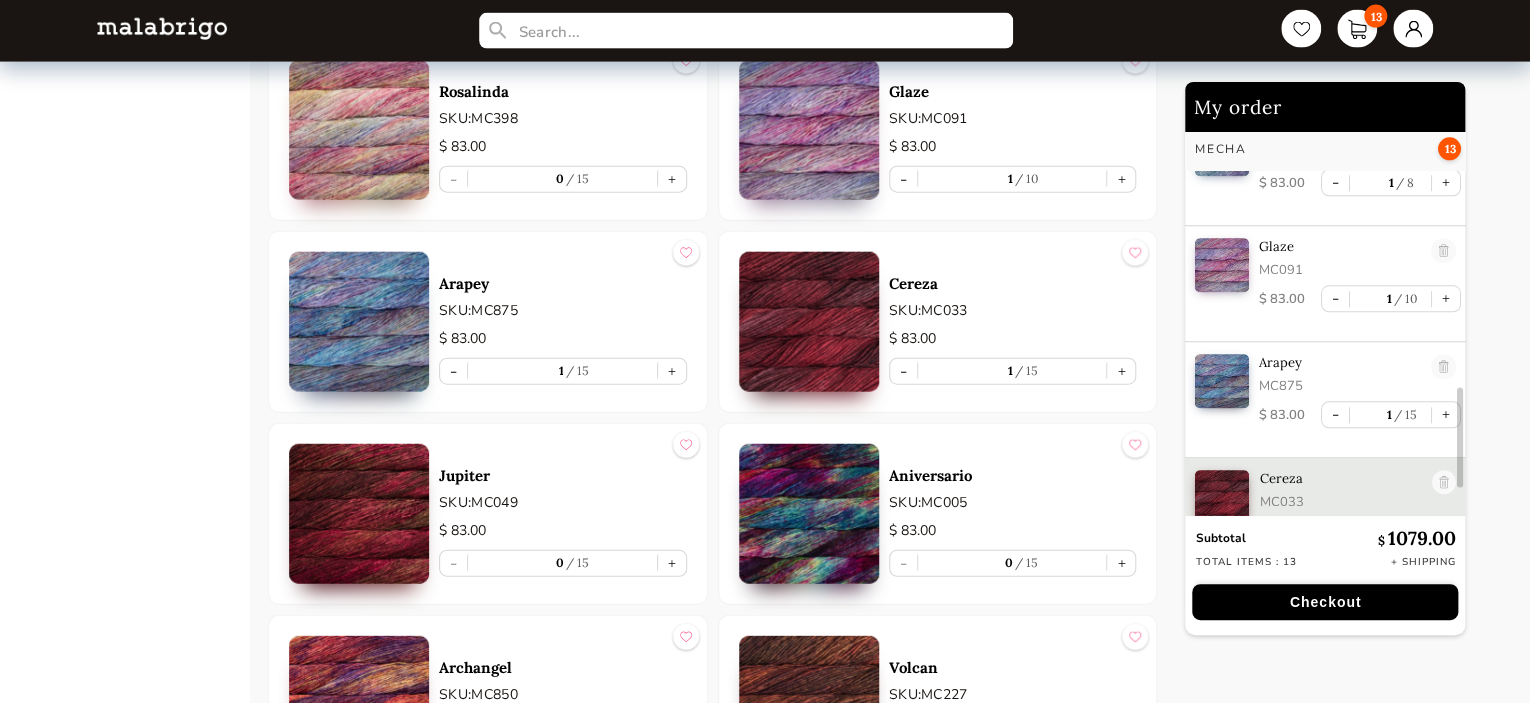 scroll, scrollTop: 1030, scrollLeft: 0, axis: vertical 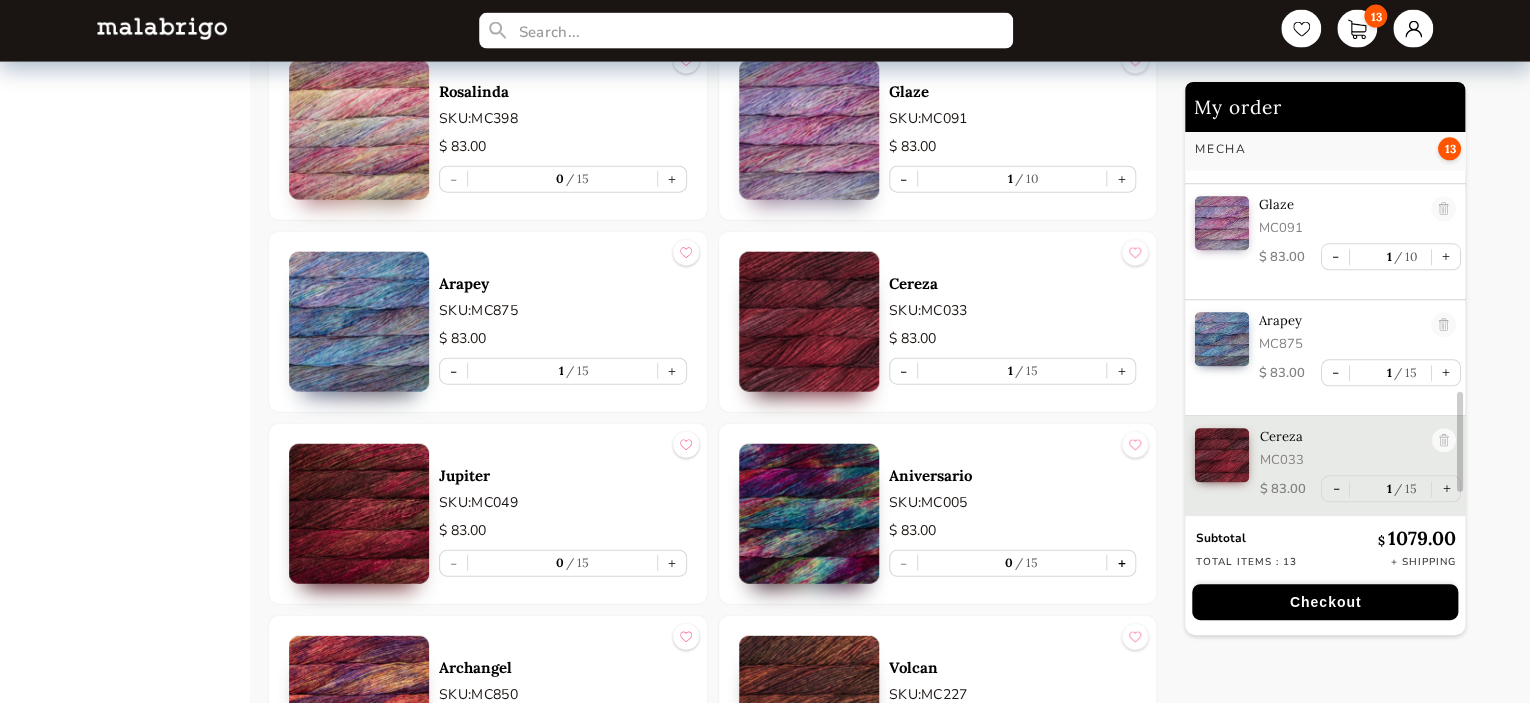 click on "+" at bounding box center [1121, 563] 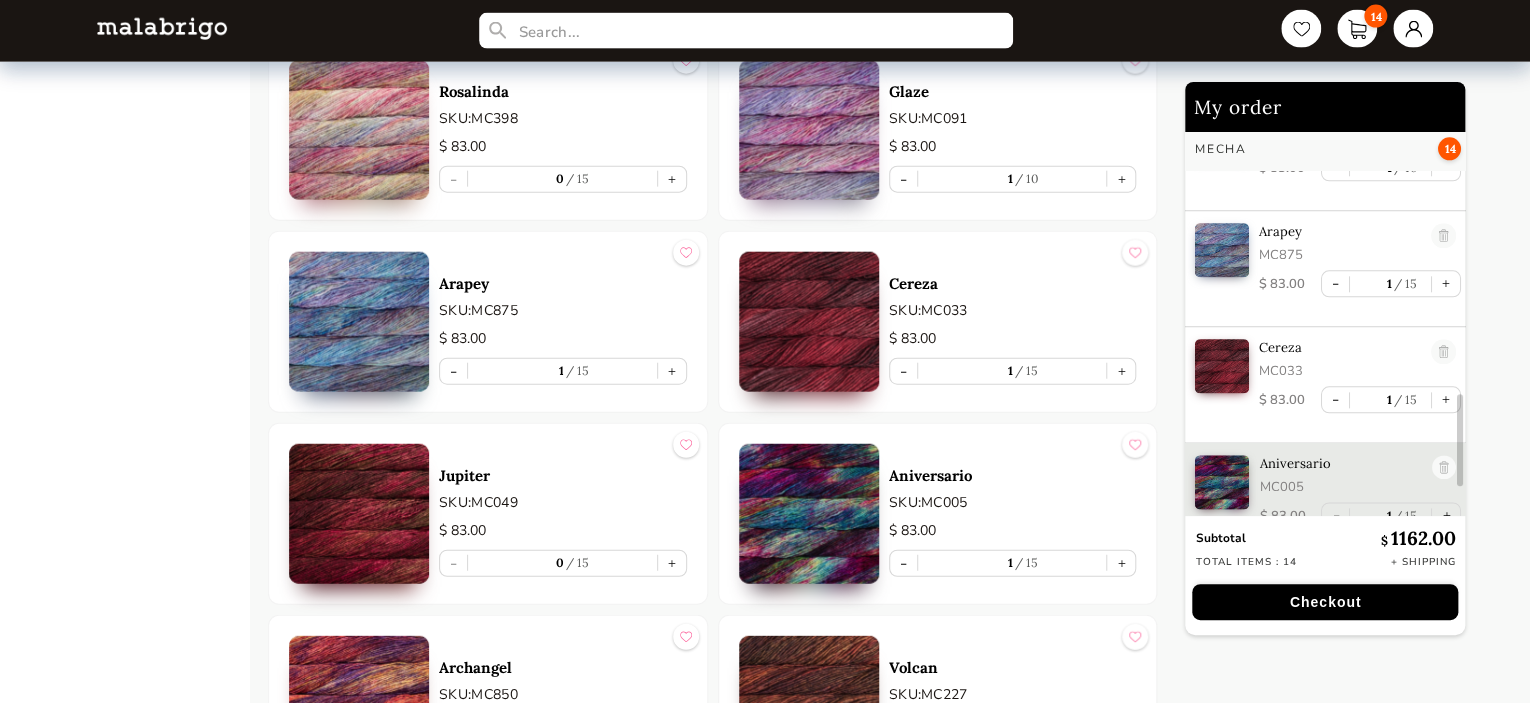 scroll, scrollTop: 1145, scrollLeft: 0, axis: vertical 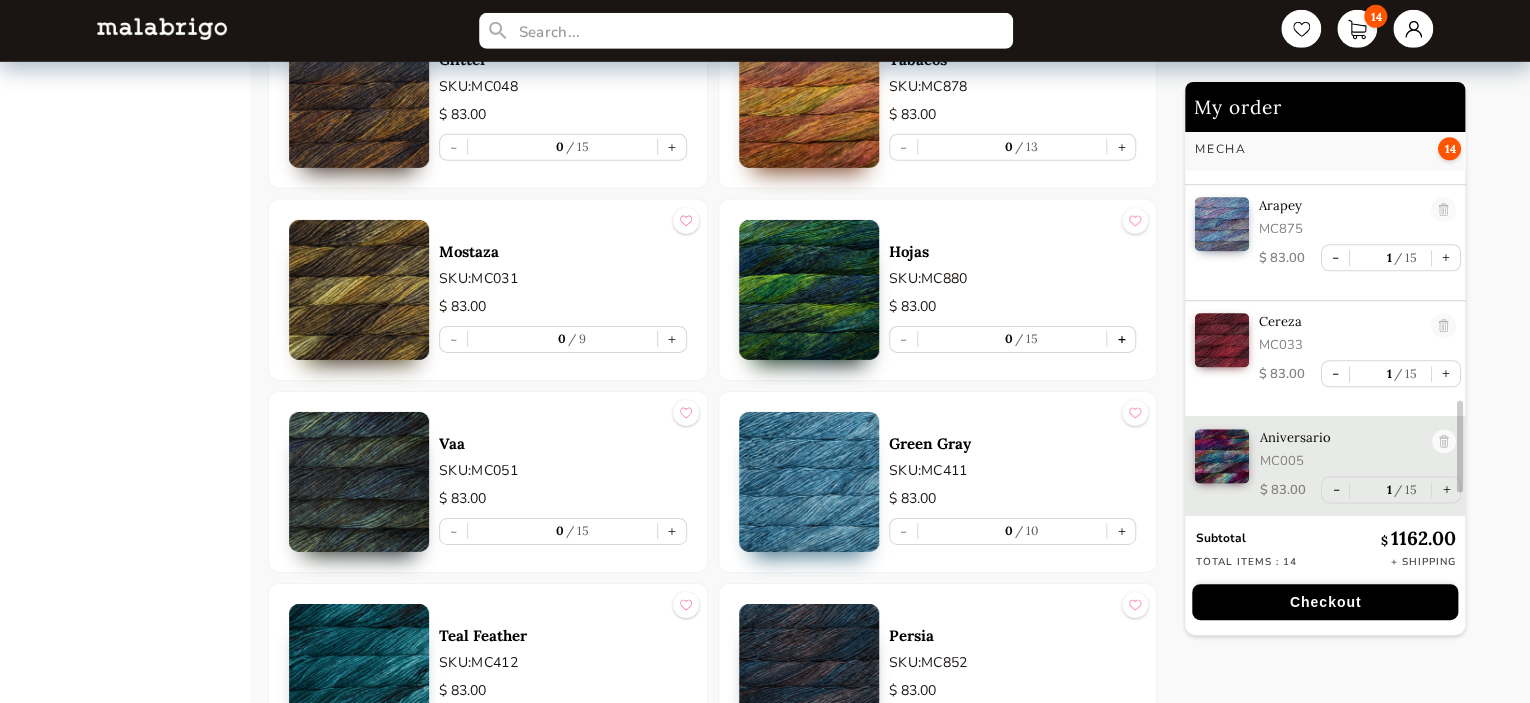 click on "+" at bounding box center (1121, 339) 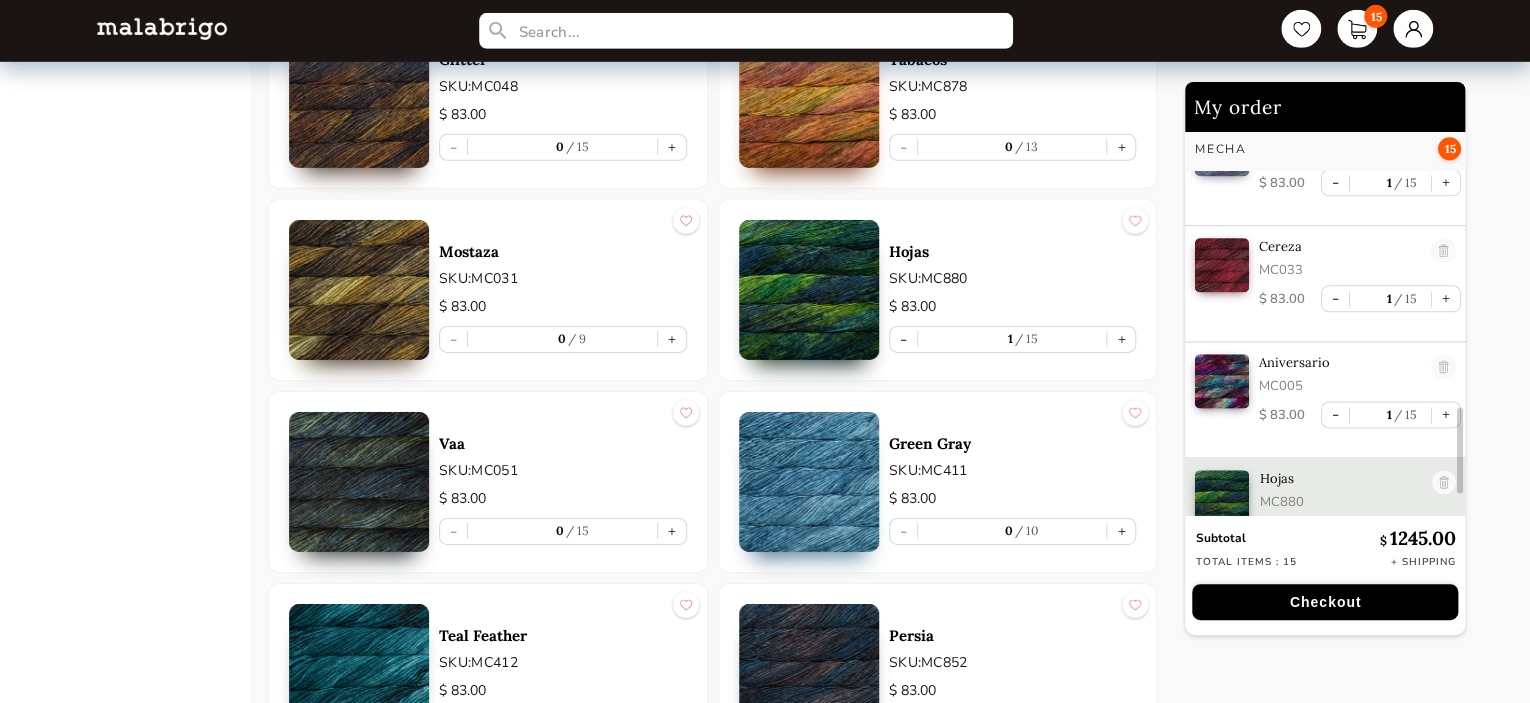 scroll, scrollTop: 1261, scrollLeft: 0, axis: vertical 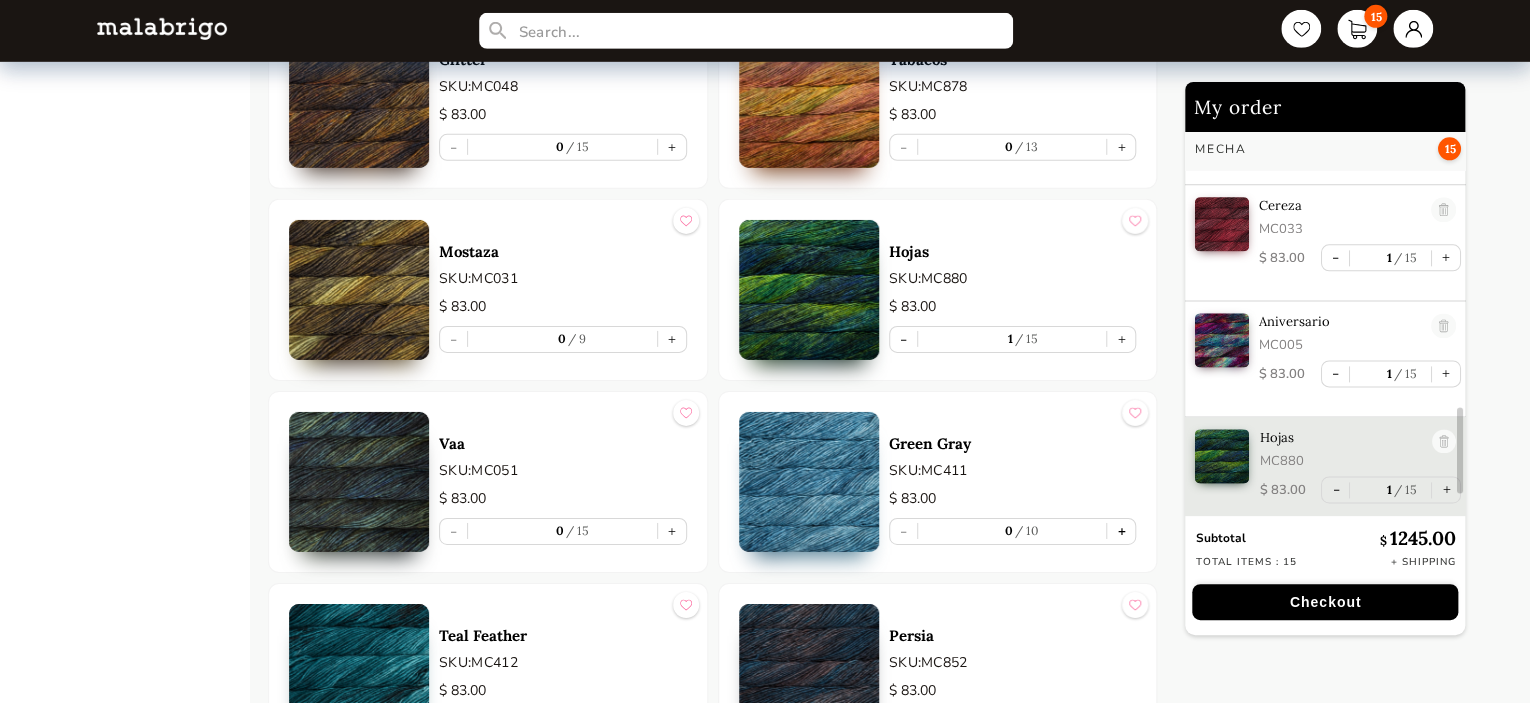 click on "+" at bounding box center [1121, 531] 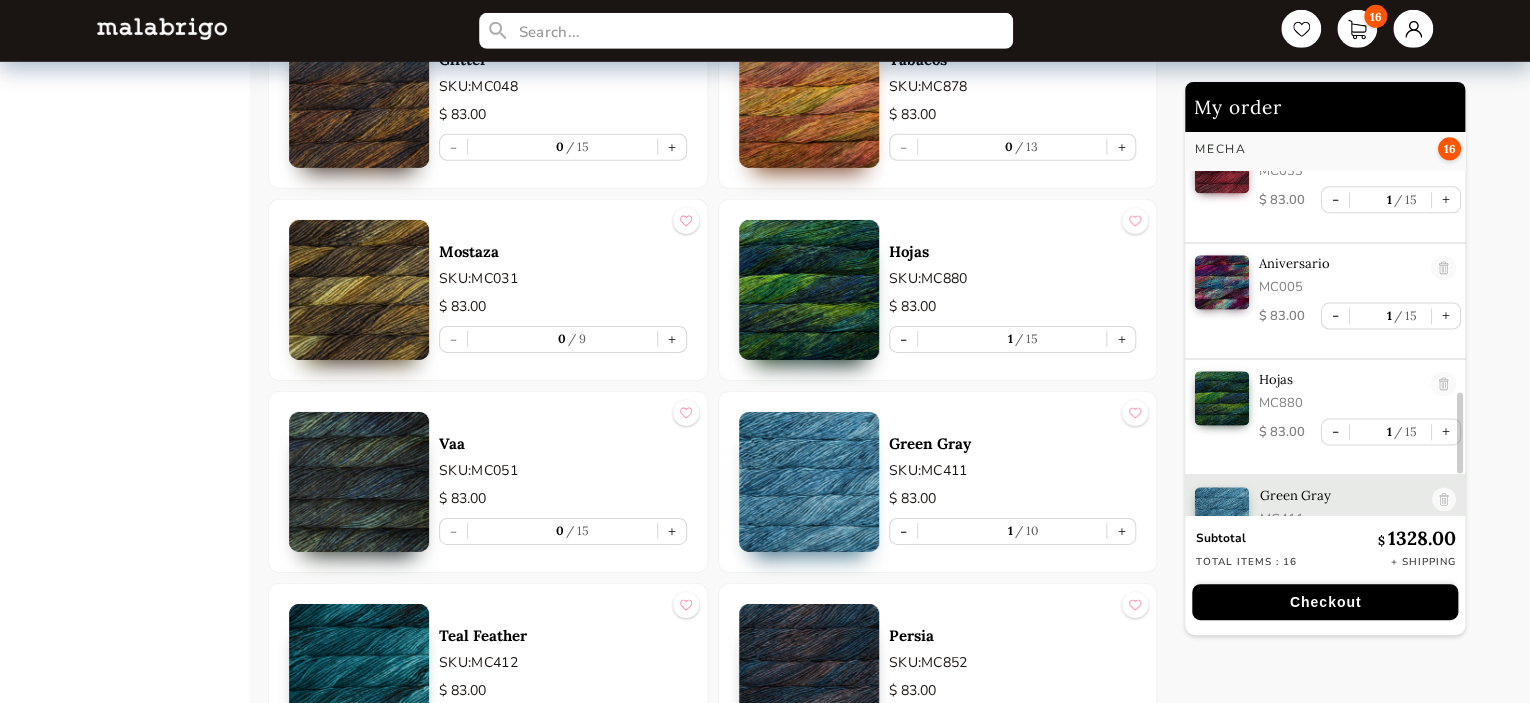 scroll, scrollTop: 1377, scrollLeft: 0, axis: vertical 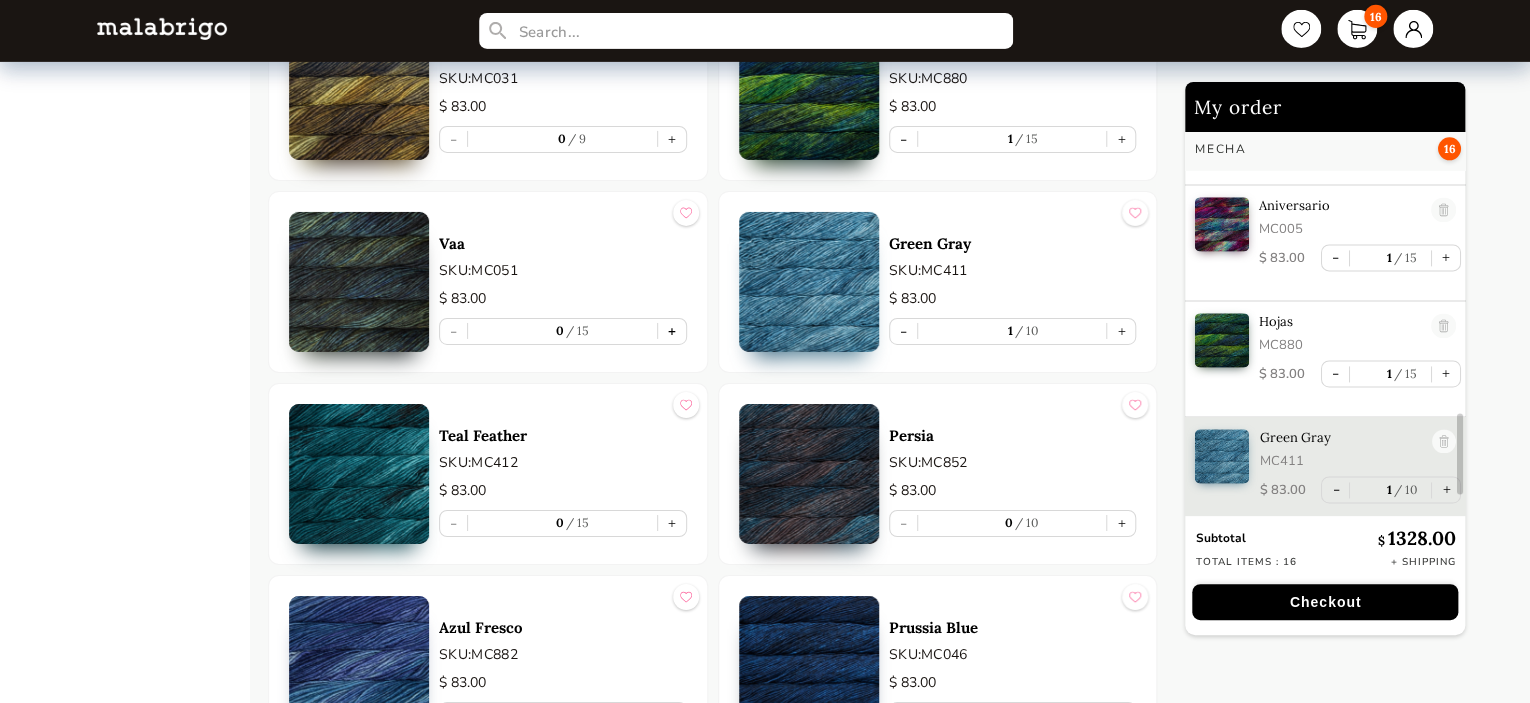 click on "+" at bounding box center [672, 331] 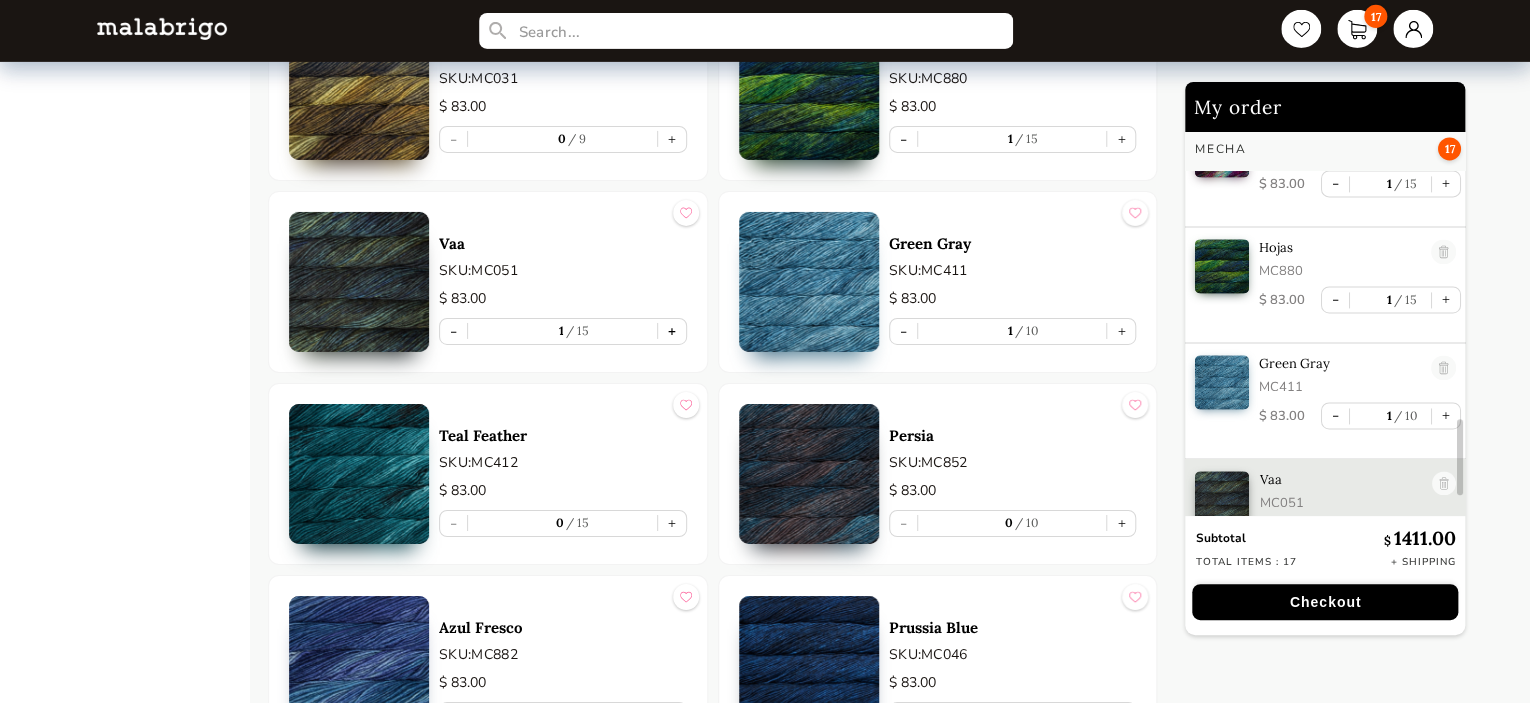 scroll, scrollTop: 1493, scrollLeft: 0, axis: vertical 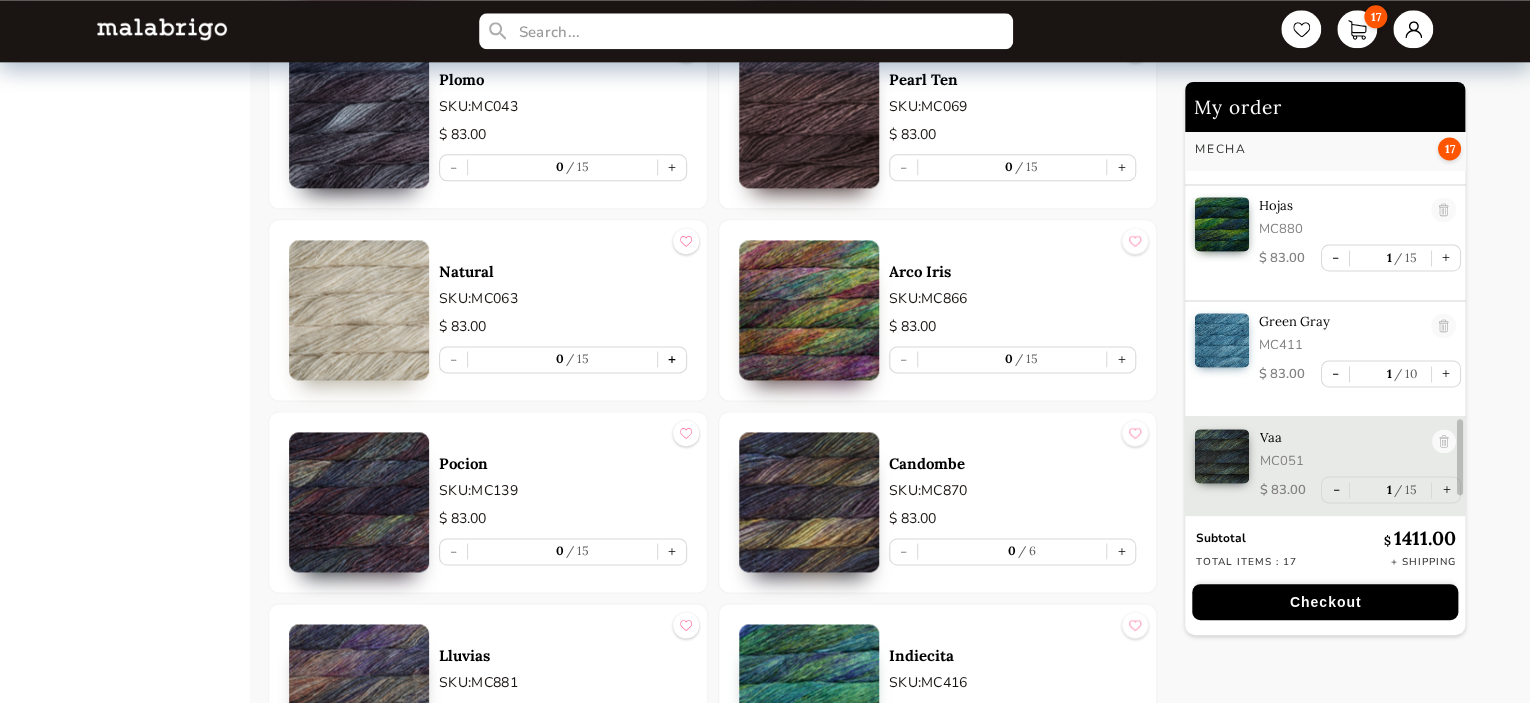 click on "+" at bounding box center [672, 359] 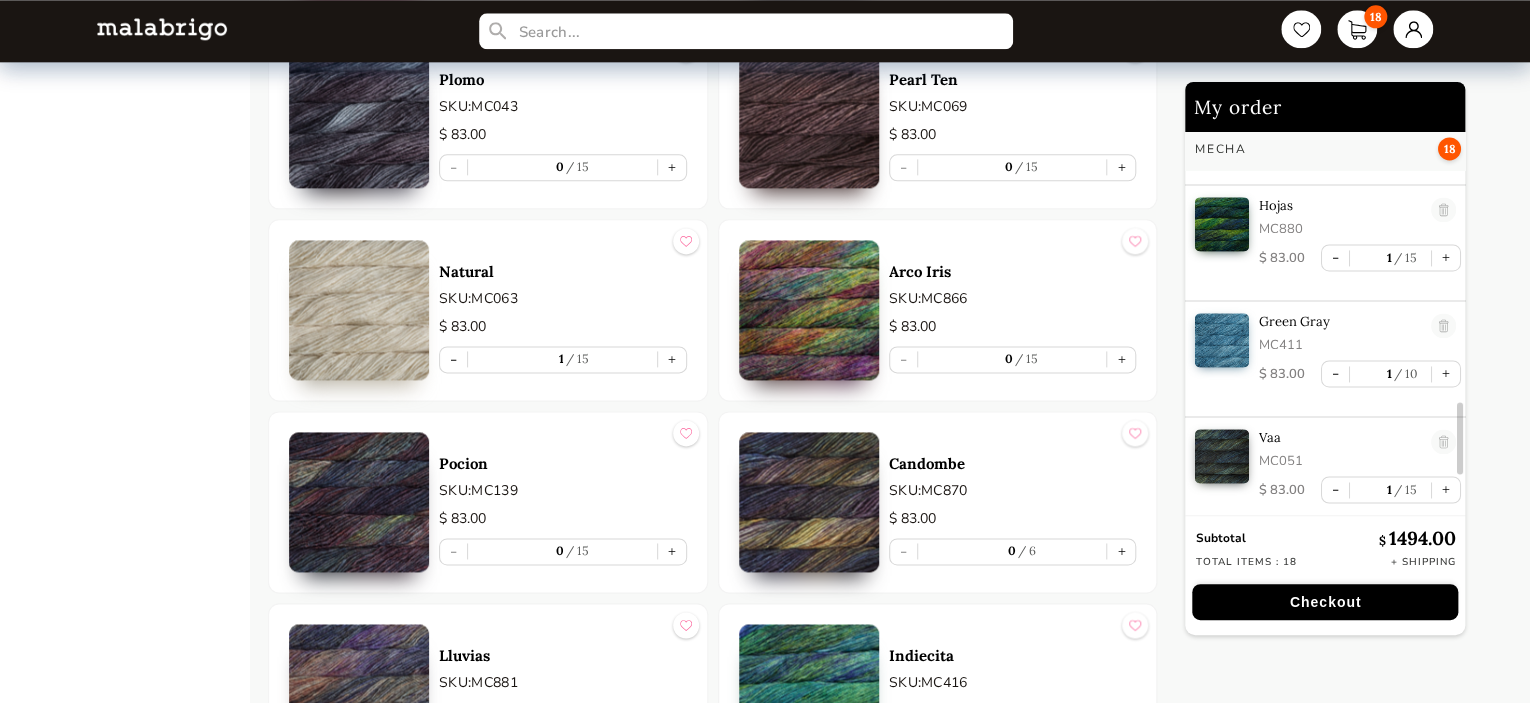 scroll, scrollTop: 1609, scrollLeft: 0, axis: vertical 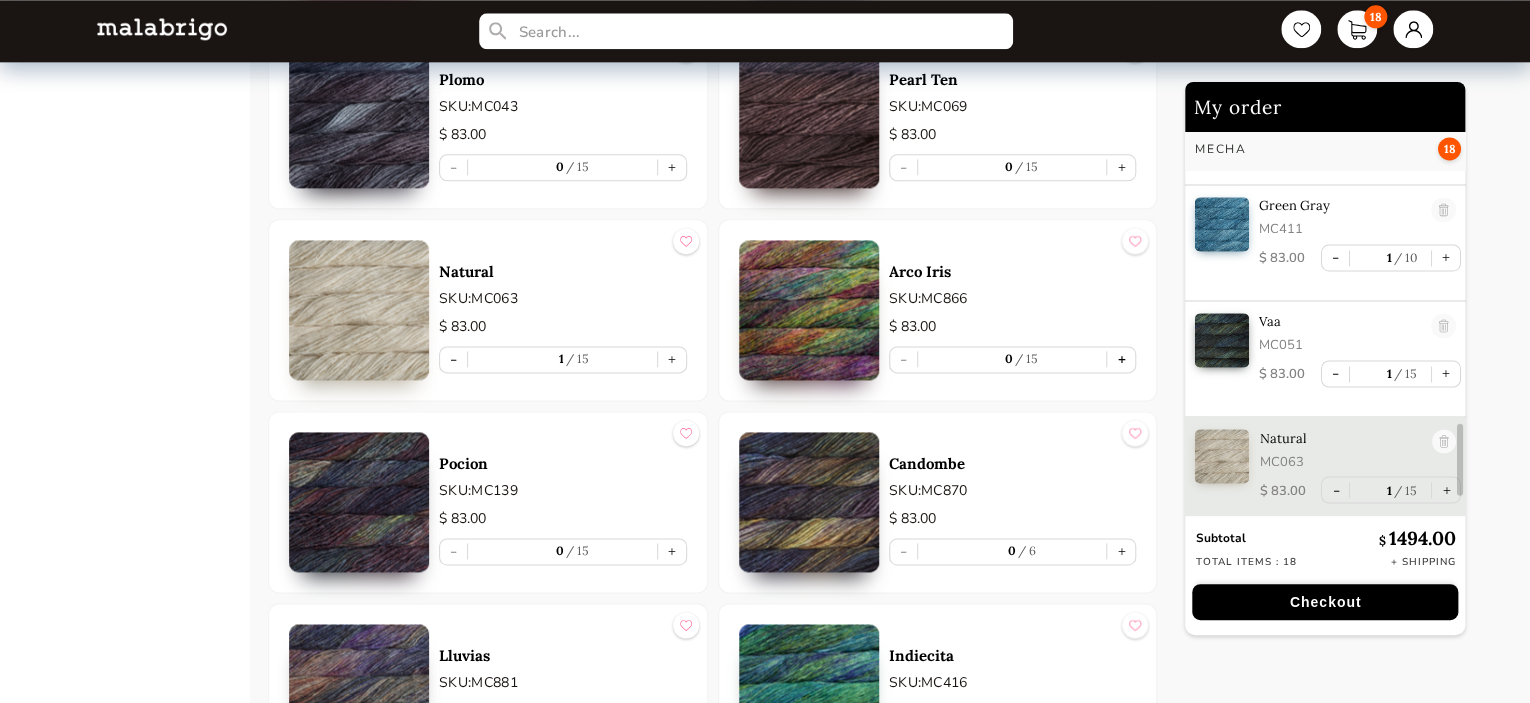 click on "+" at bounding box center [1121, 359] 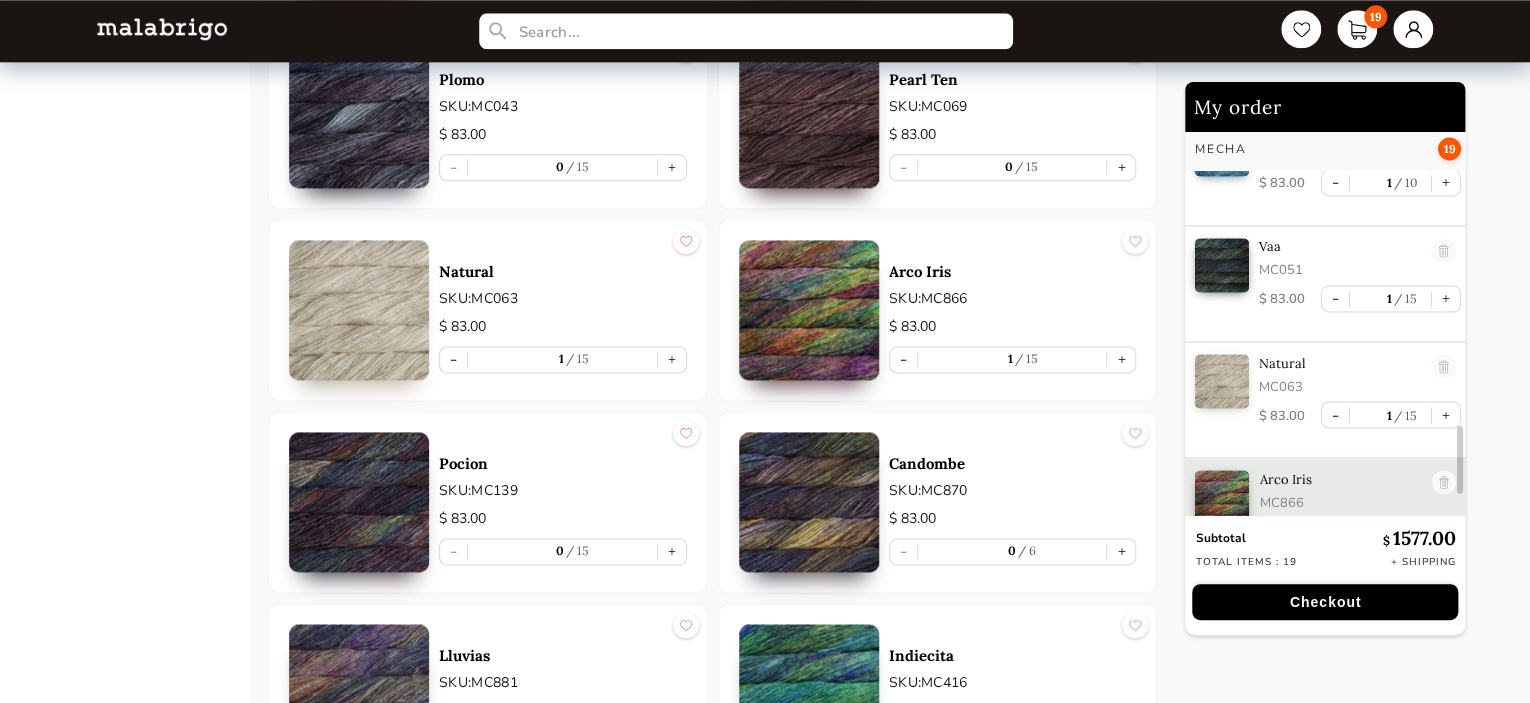 scroll, scrollTop: 1725, scrollLeft: 0, axis: vertical 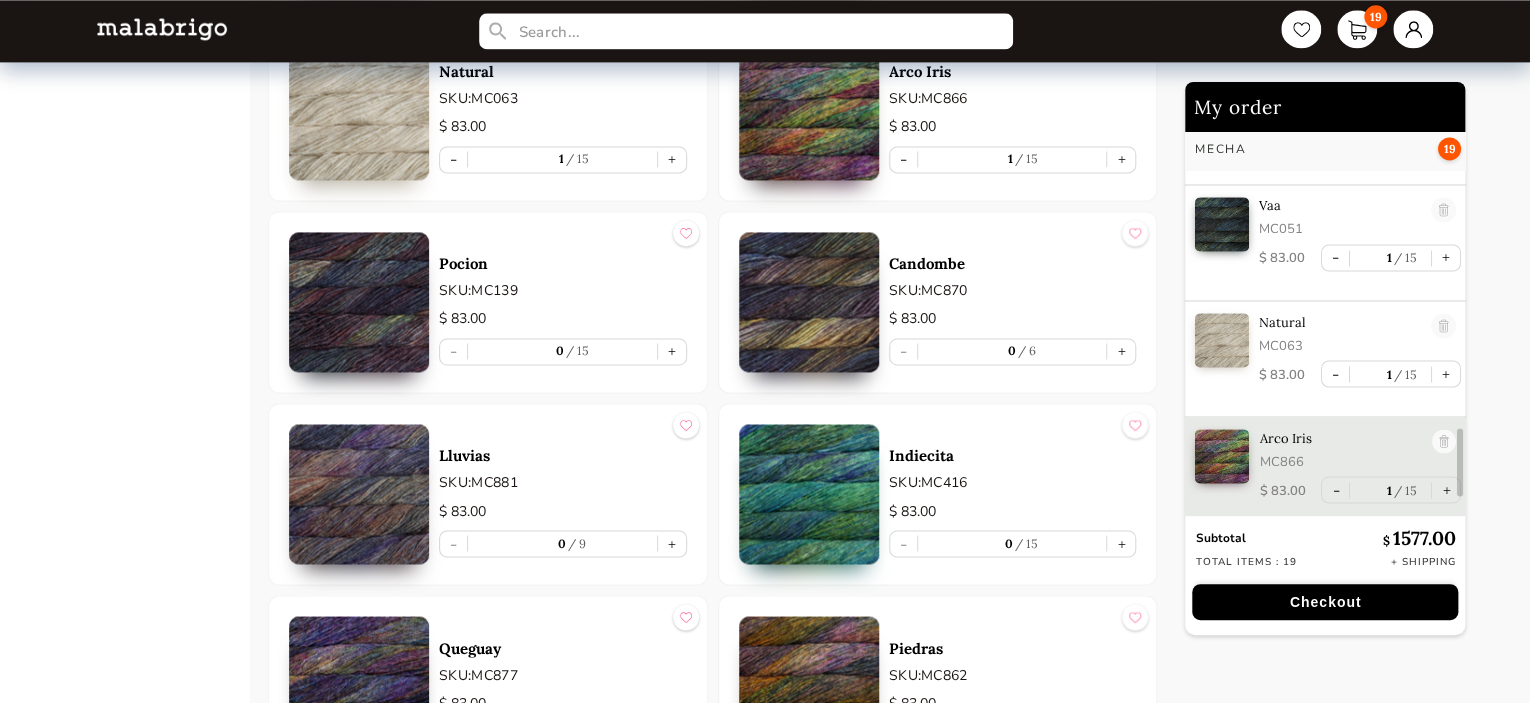 drag, startPoint x: 1124, startPoint y: 530, endPoint x: 968, endPoint y: 556, distance: 158.15182 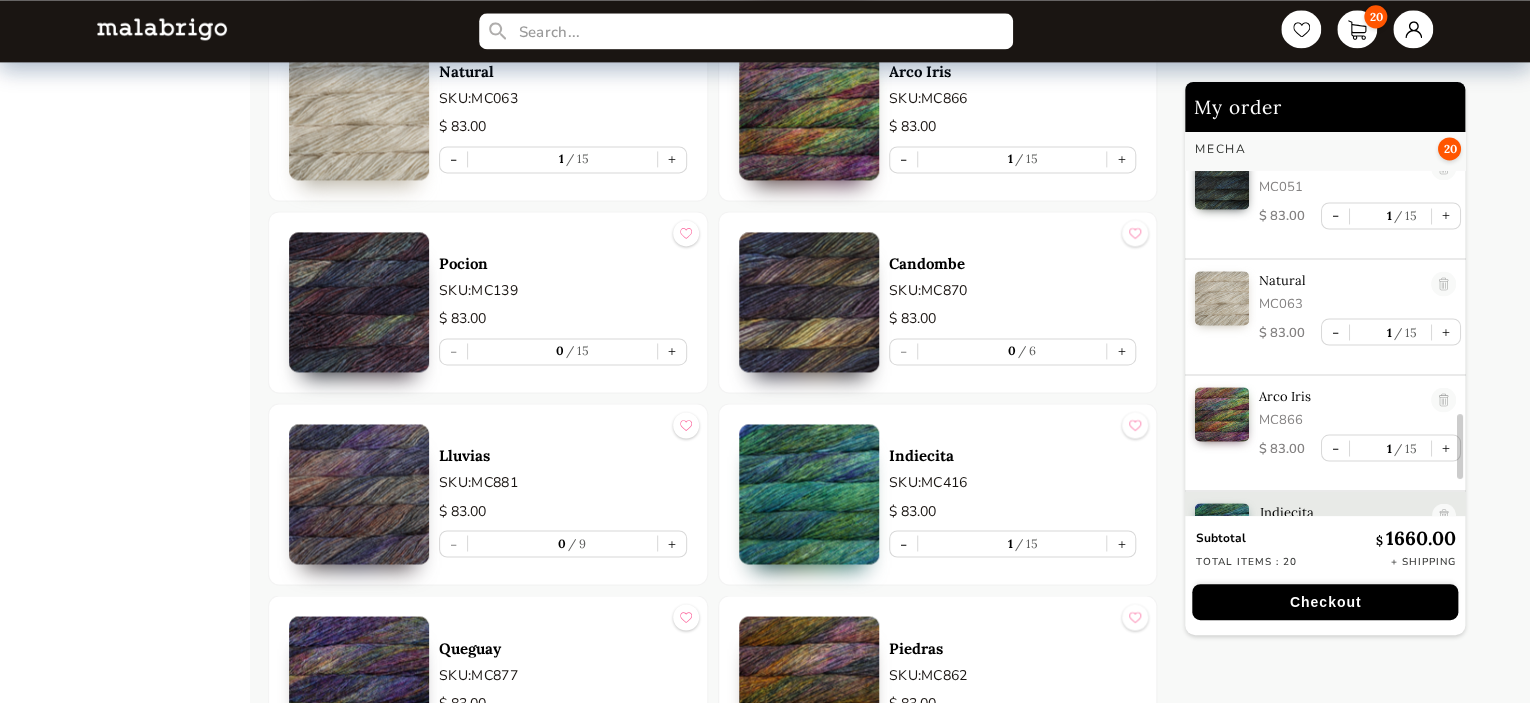scroll, scrollTop: 1844, scrollLeft: 0, axis: vertical 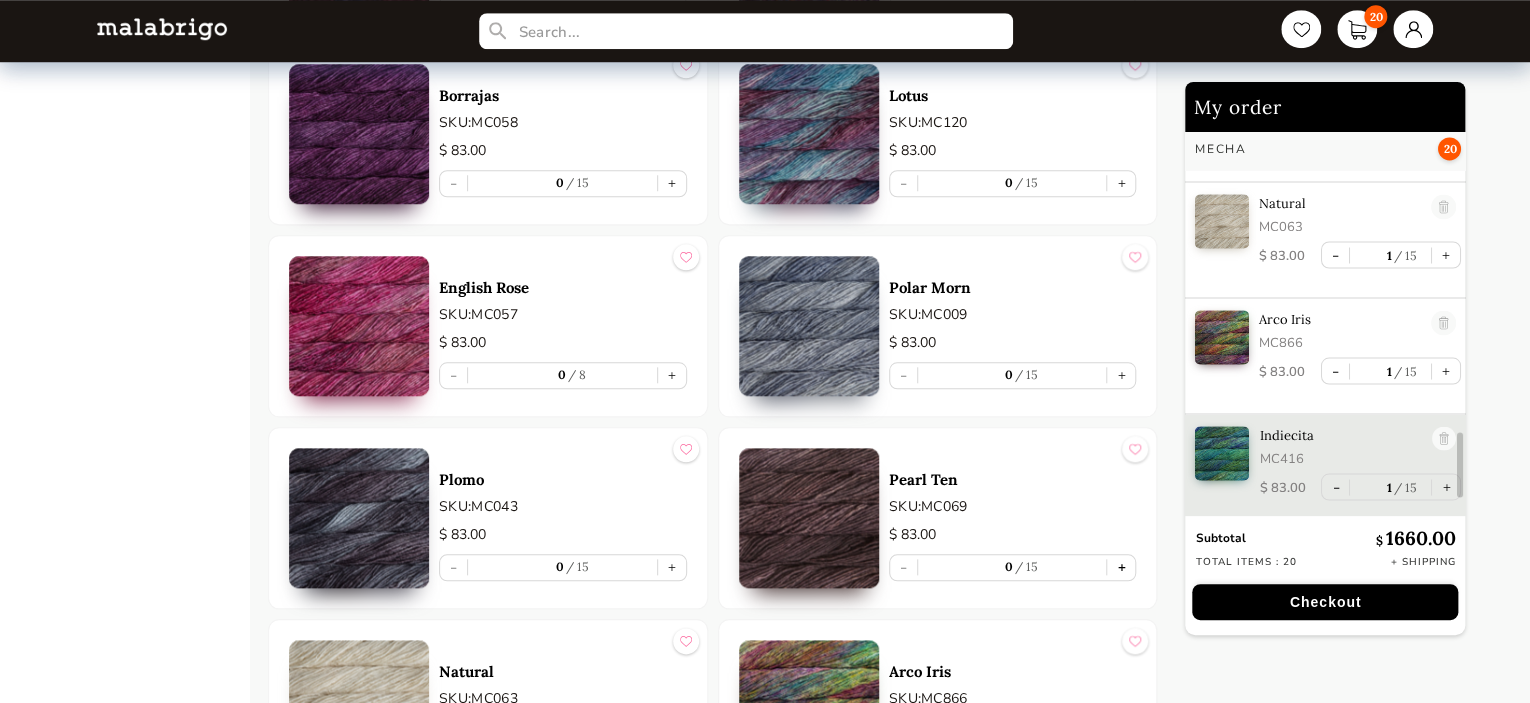 click on "+" at bounding box center (1121, 567) 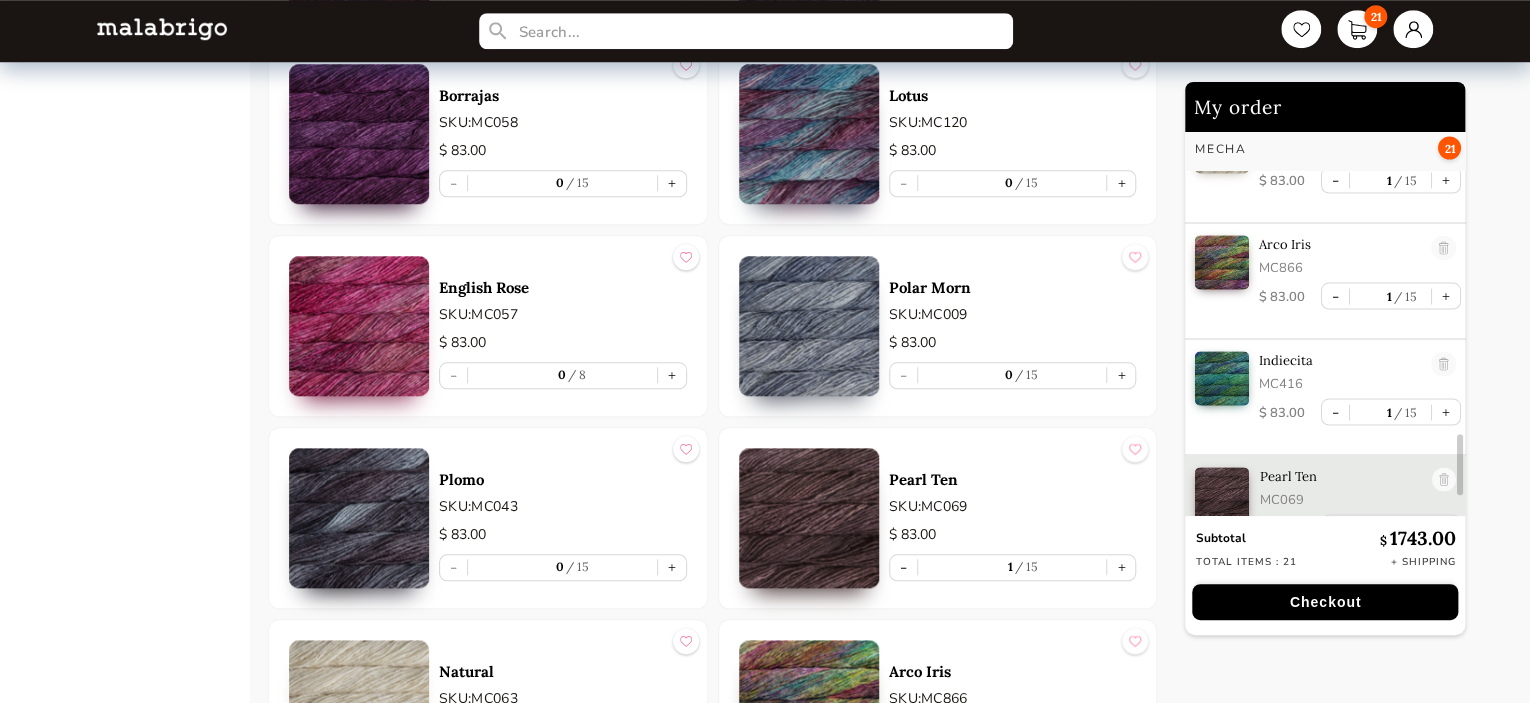 scroll, scrollTop: 1957, scrollLeft: 0, axis: vertical 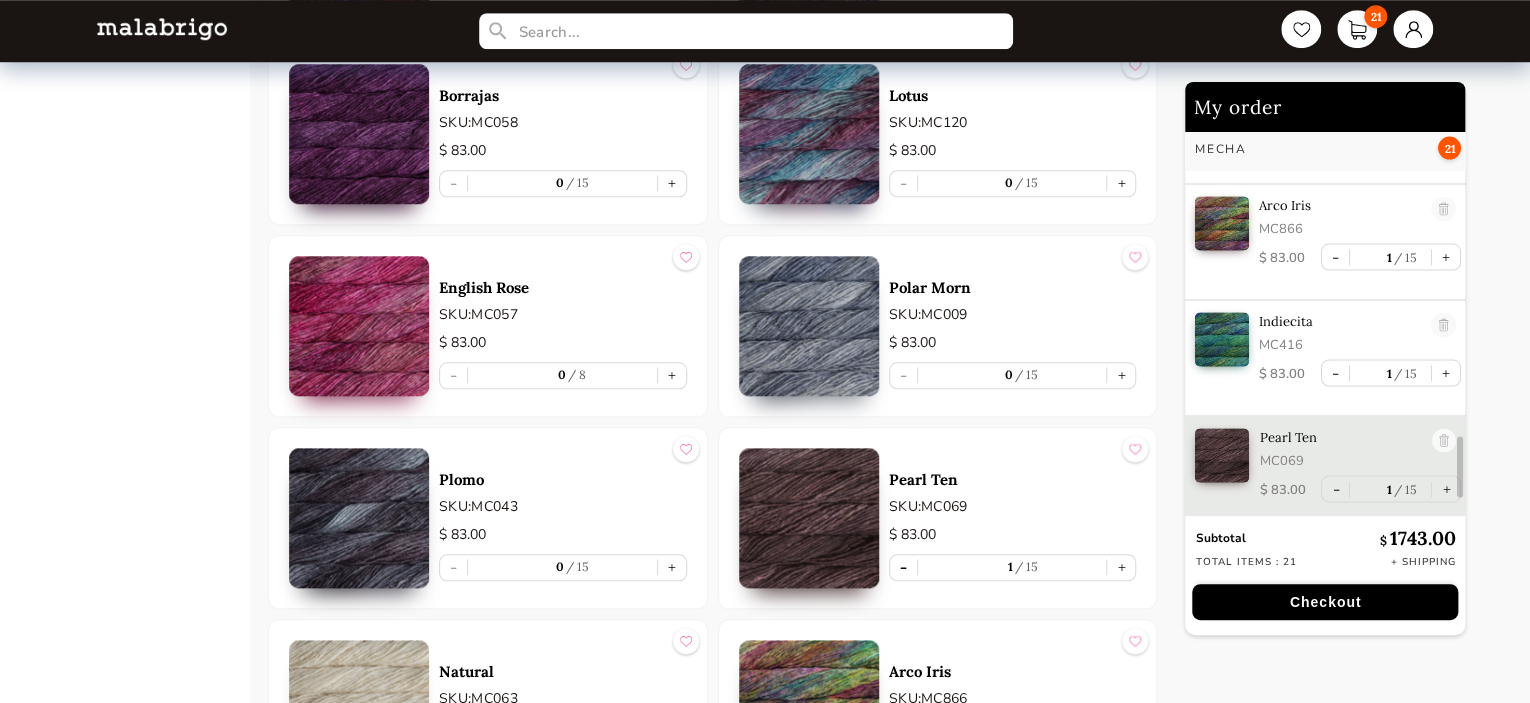 click on "-" at bounding box center (903, 567) 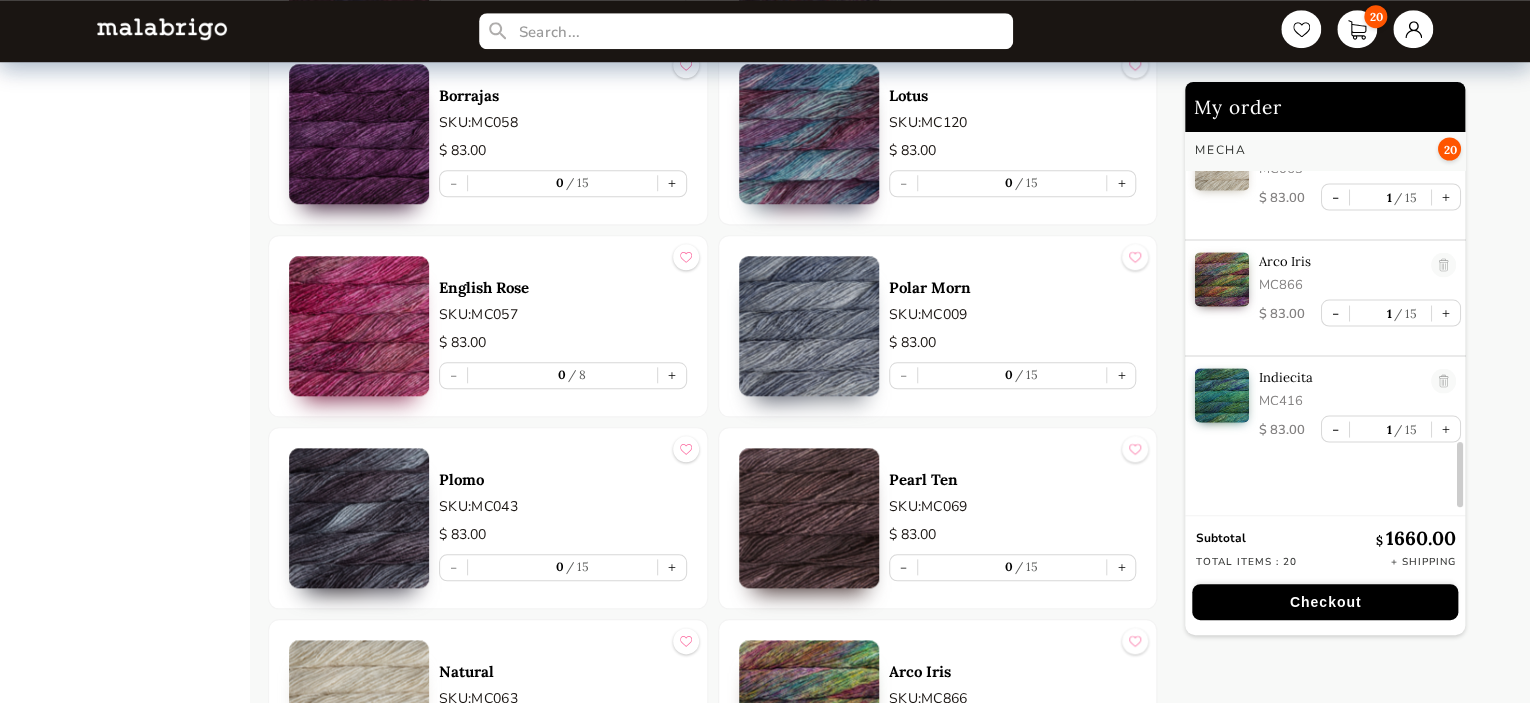 scroll, scrollTop: 1903, scrollLeft: 0, axis: vertical 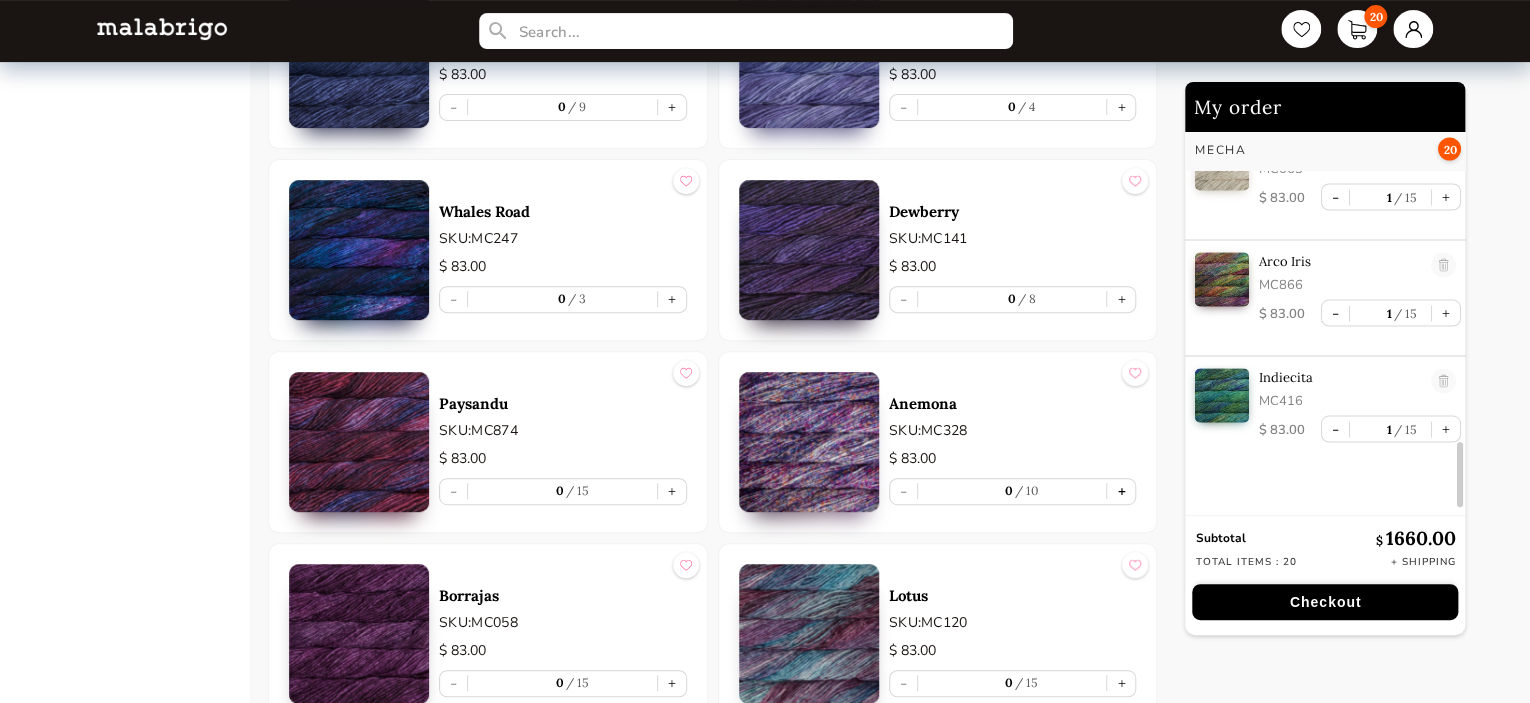 click on "+" at bounding box center [1121, 491] 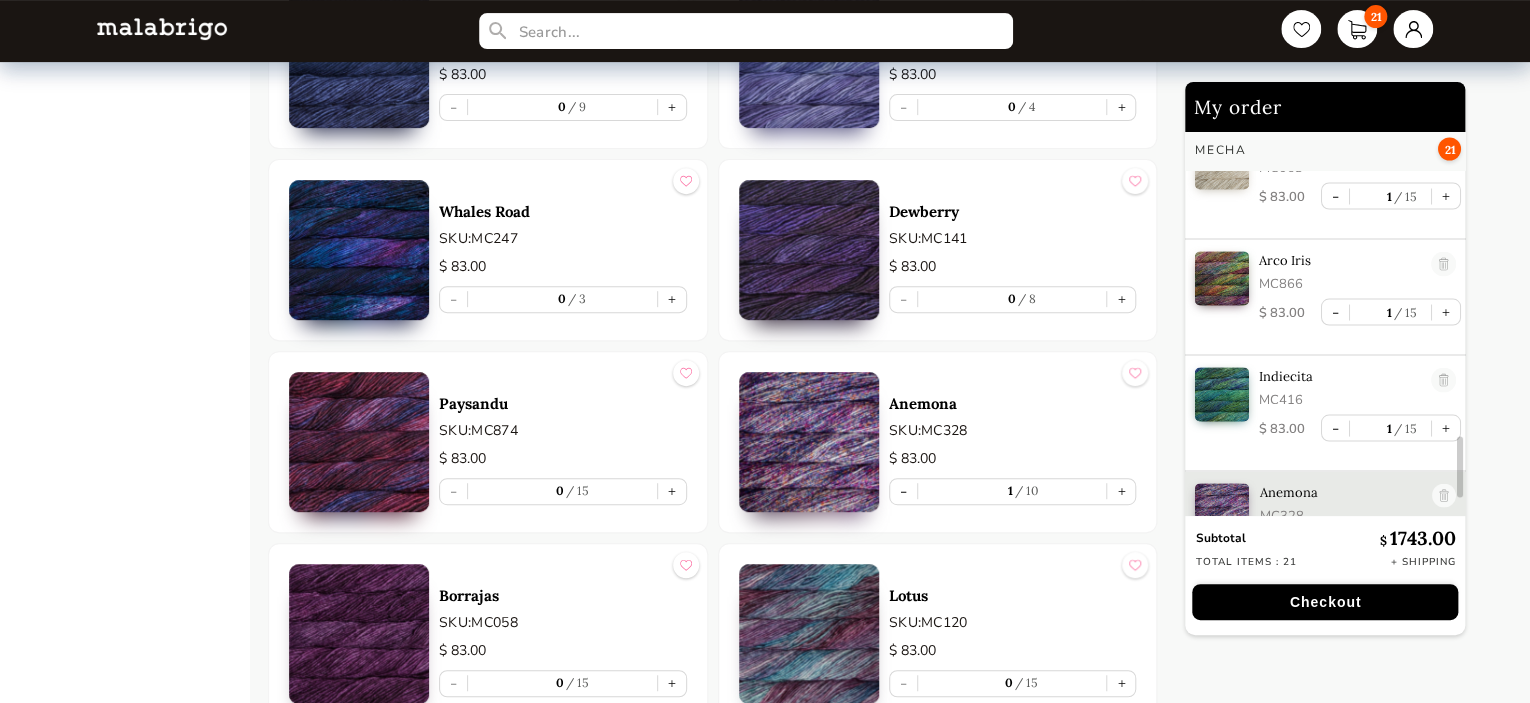scroll, scrollTop: 1957, scrollLeft: 0, axis: vertical 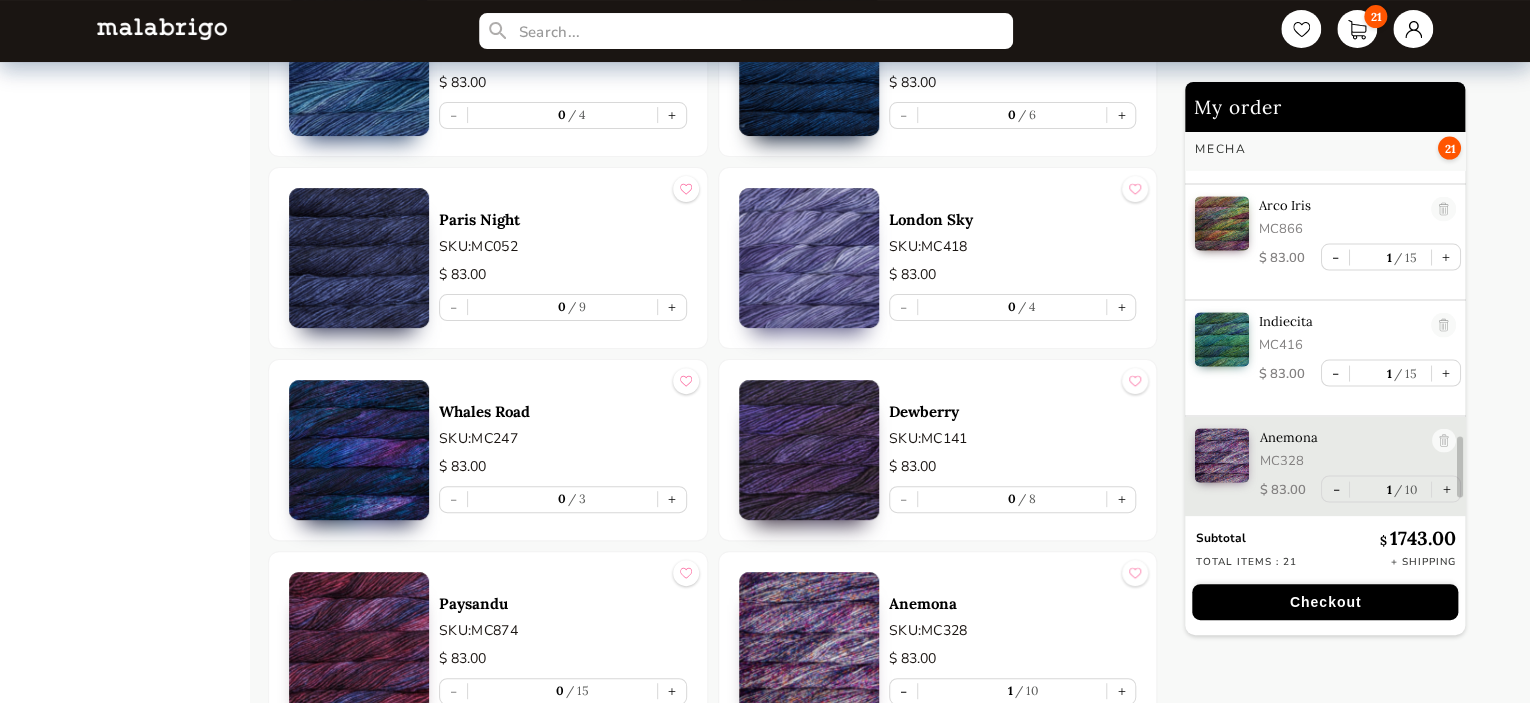 click on "- 0 4 +" at bounding box center (1013, 307) 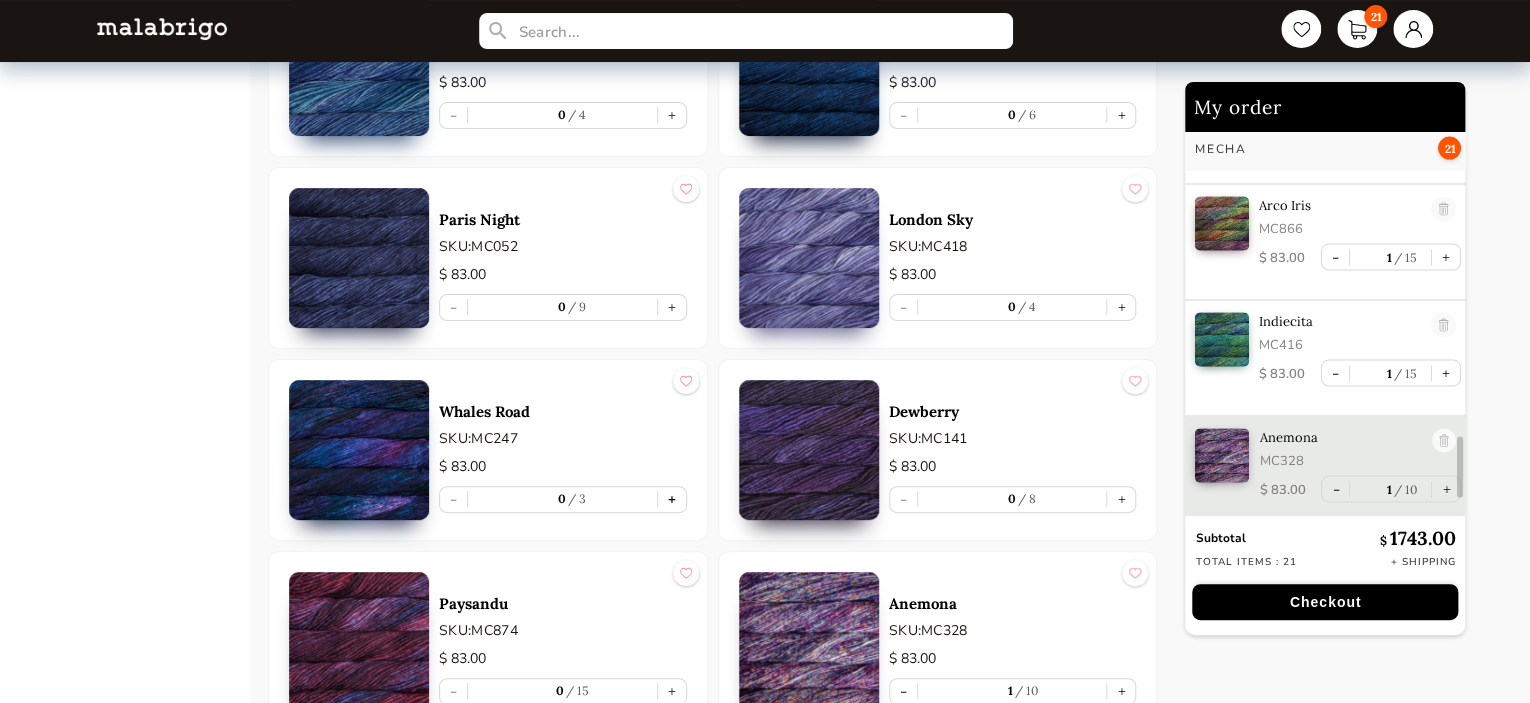 click on "+" at bounding box center [672, 499] 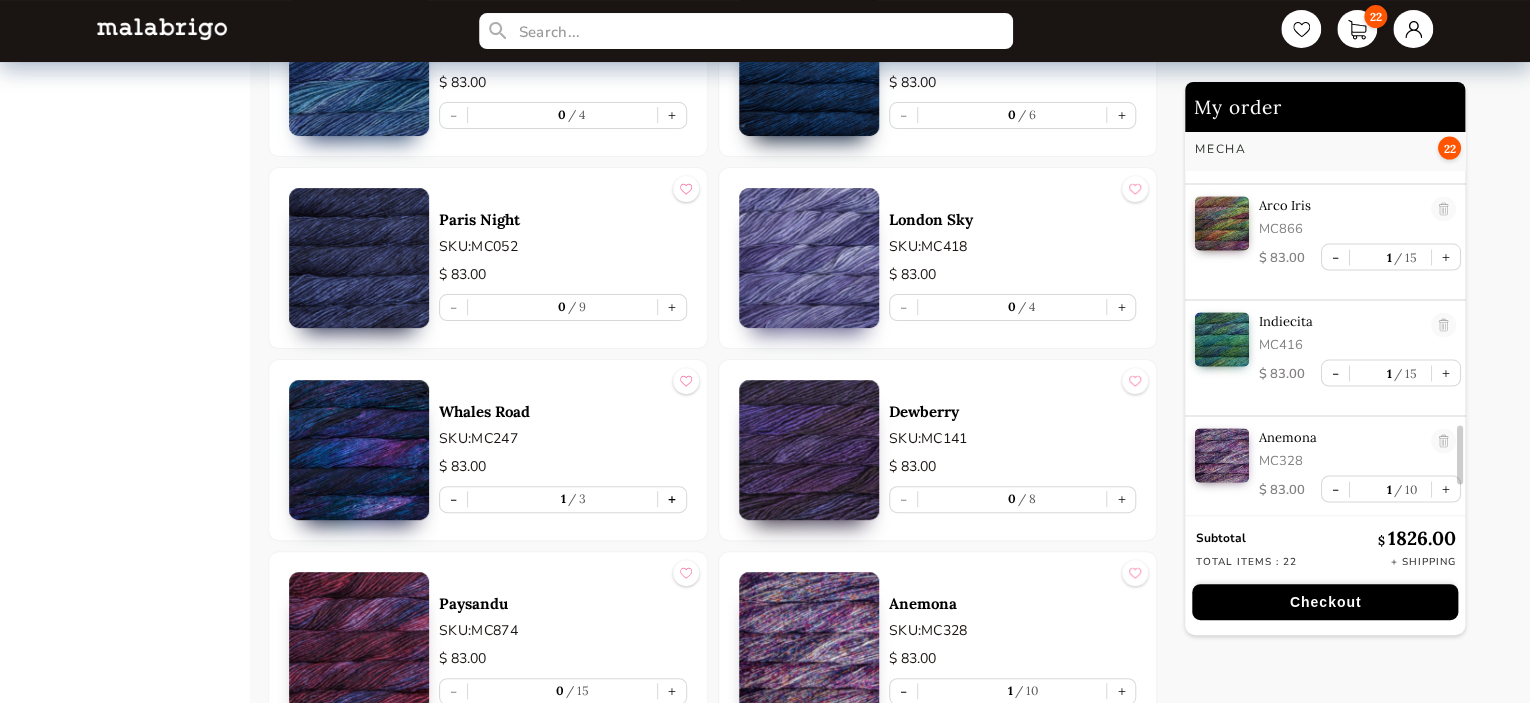 scroll, scrollTop: 2073, scrollLeft: 0, axis: vertical 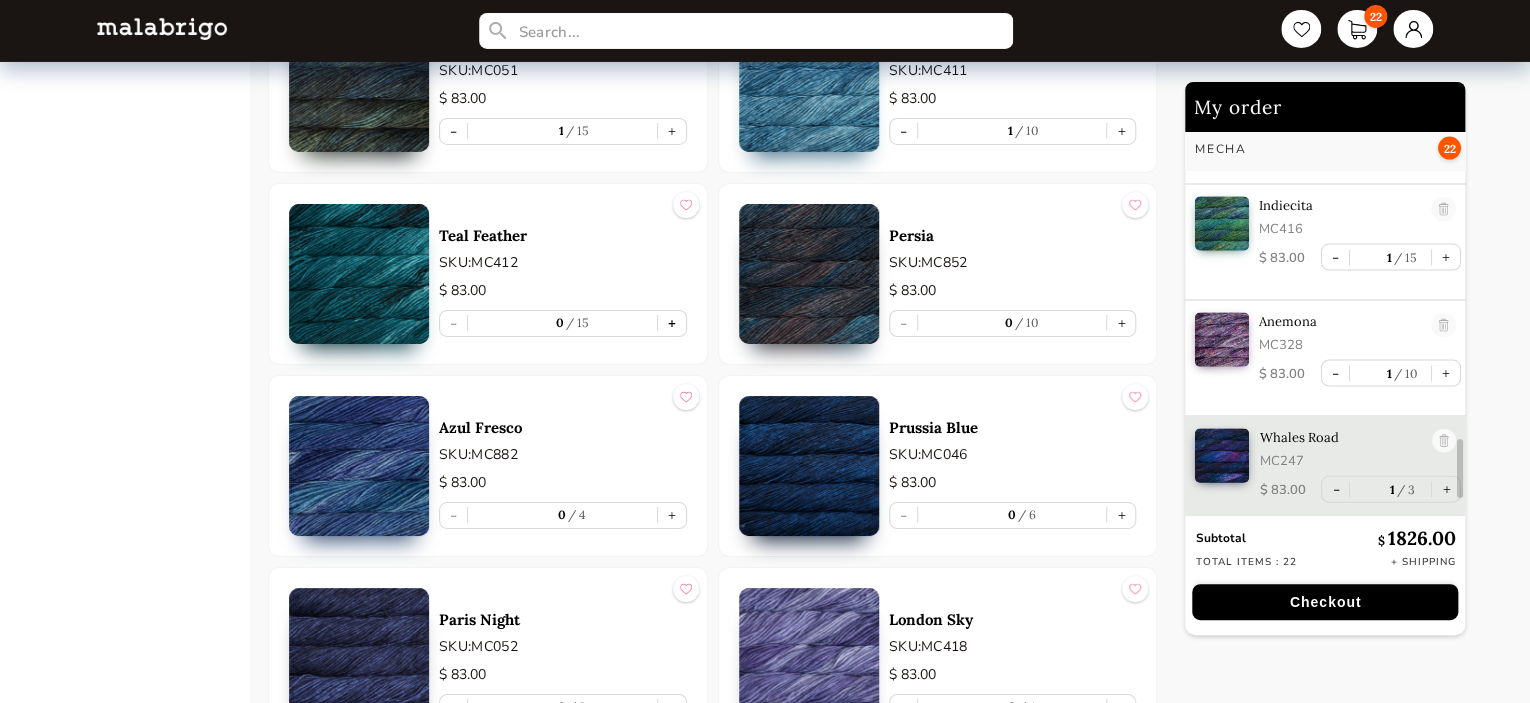 click on "+" at bounding box center (672, 323) 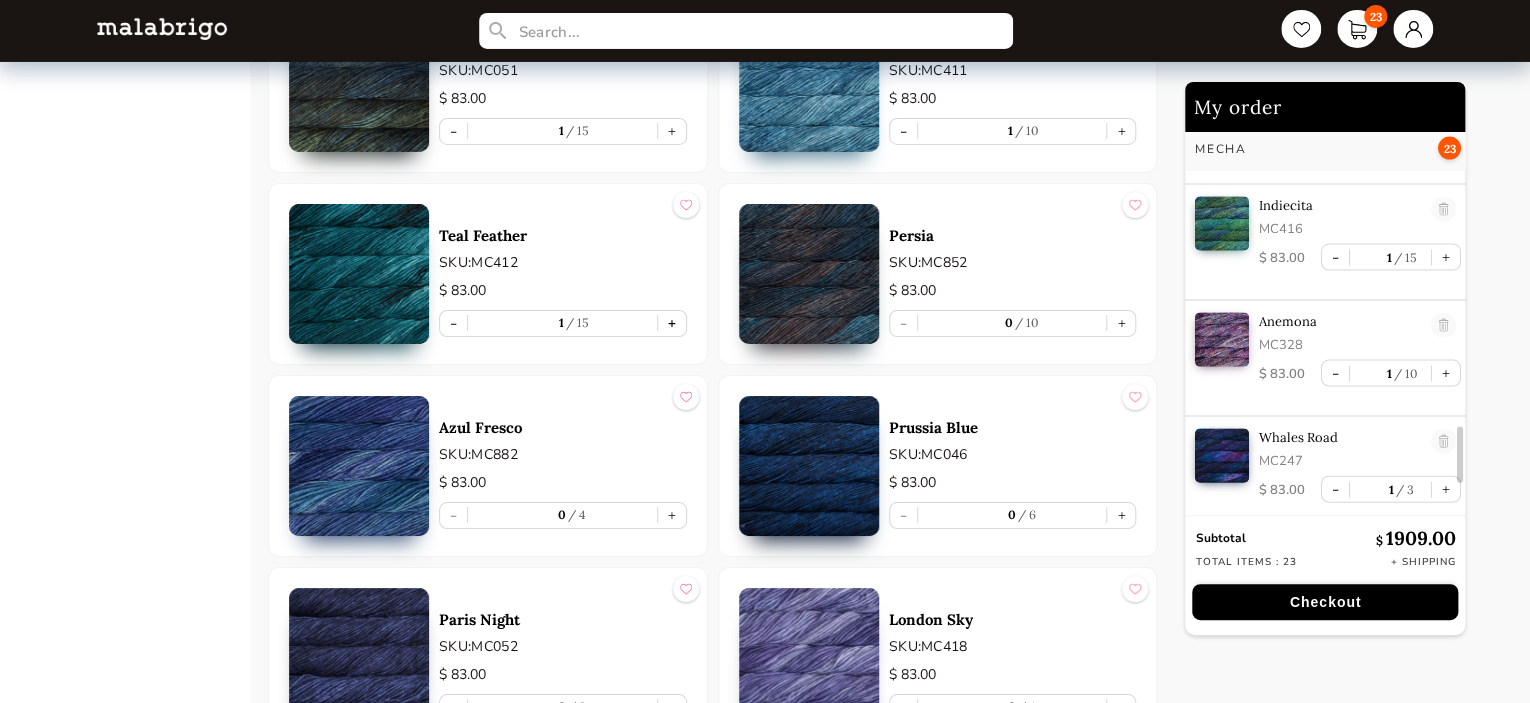 scroll, scrollTop: 2189, scrollLeft: 0, axis: vertical 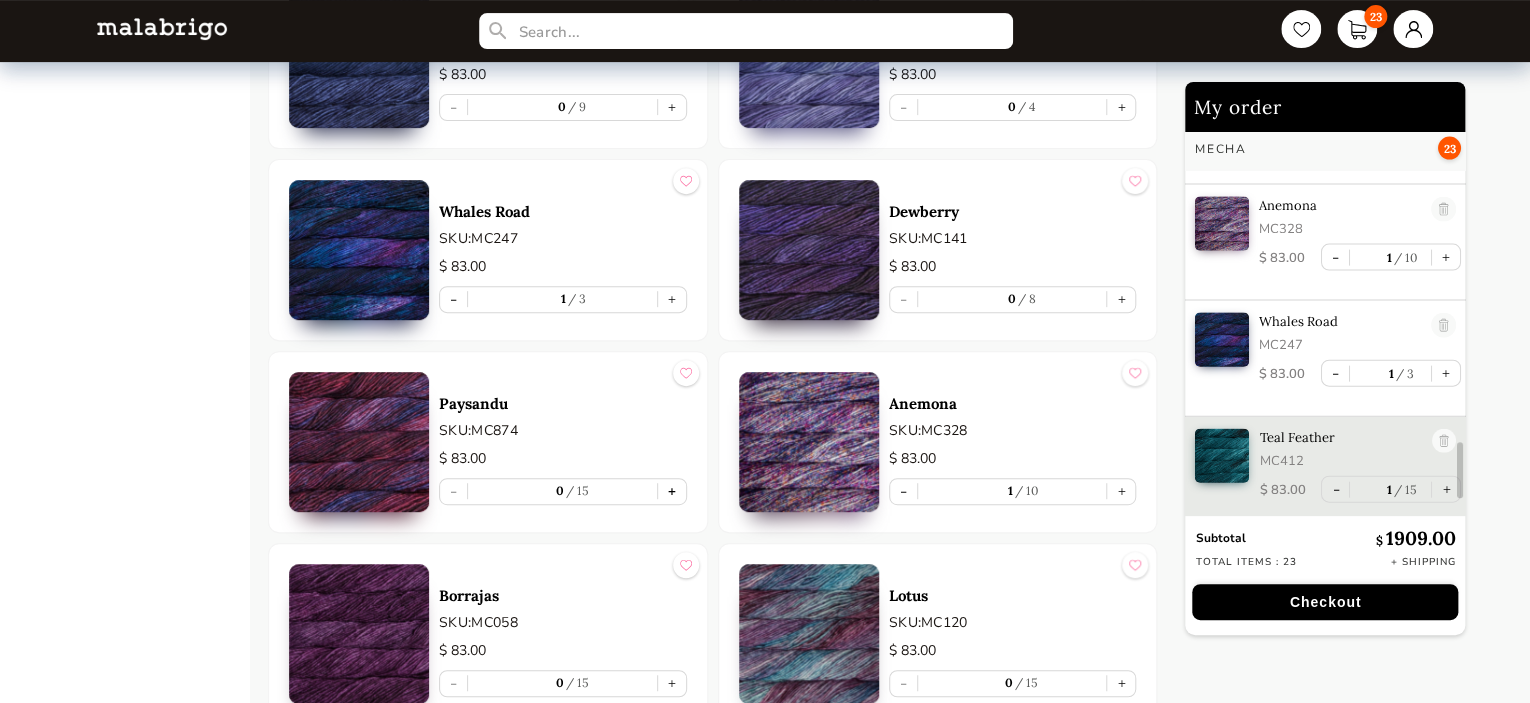 click on "+" at bounding box center [672, 491] 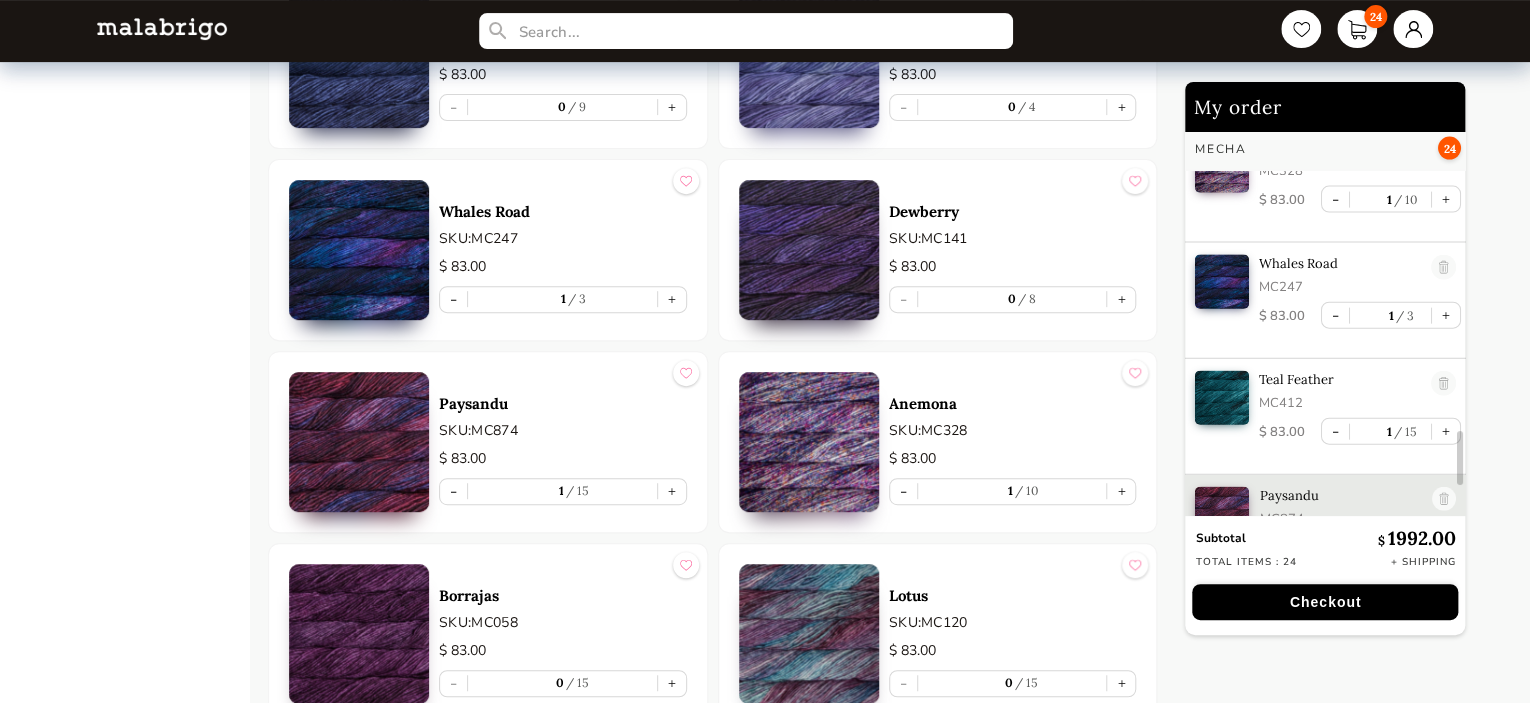 scroll, scrollTop: 2305, scrollLeft: 0, axis: vertical 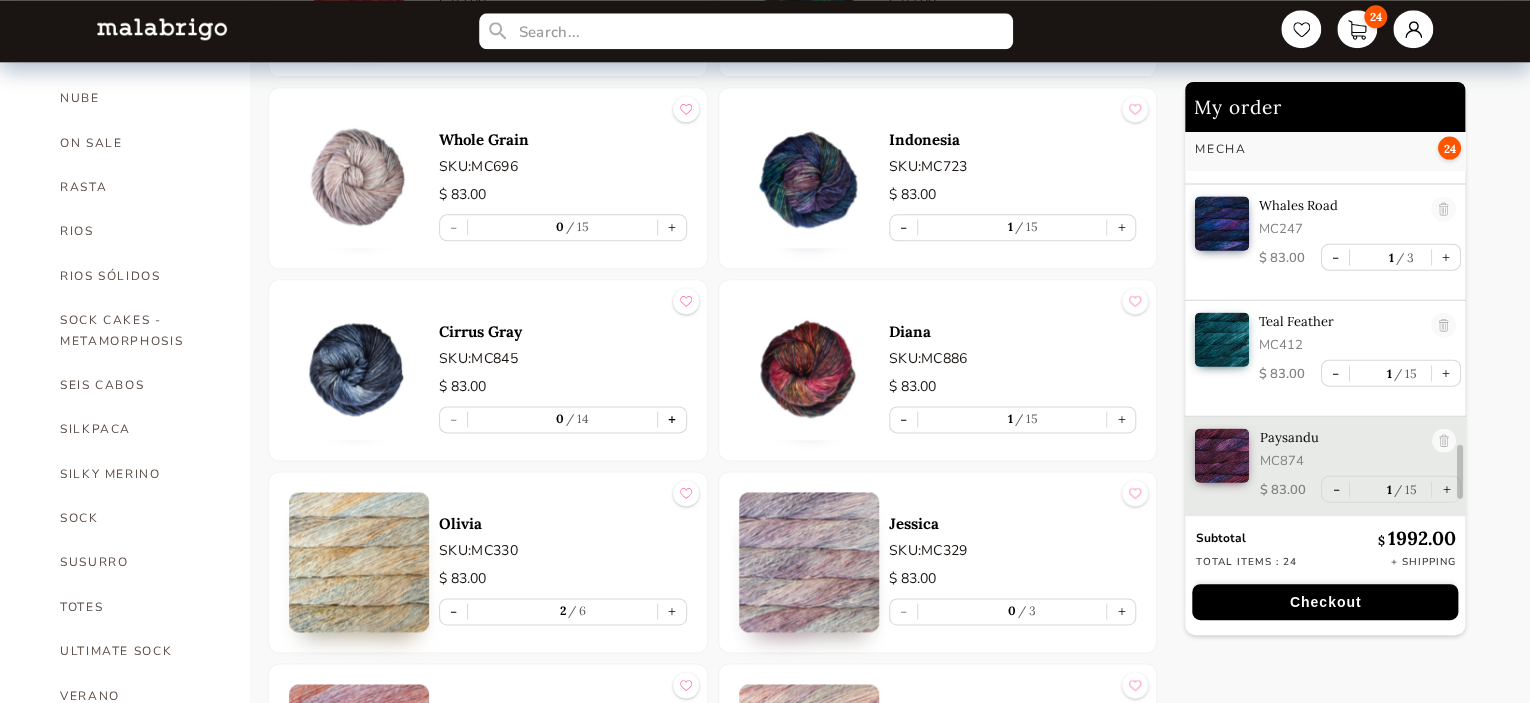 click on "+" at bounding box center (672, 419) 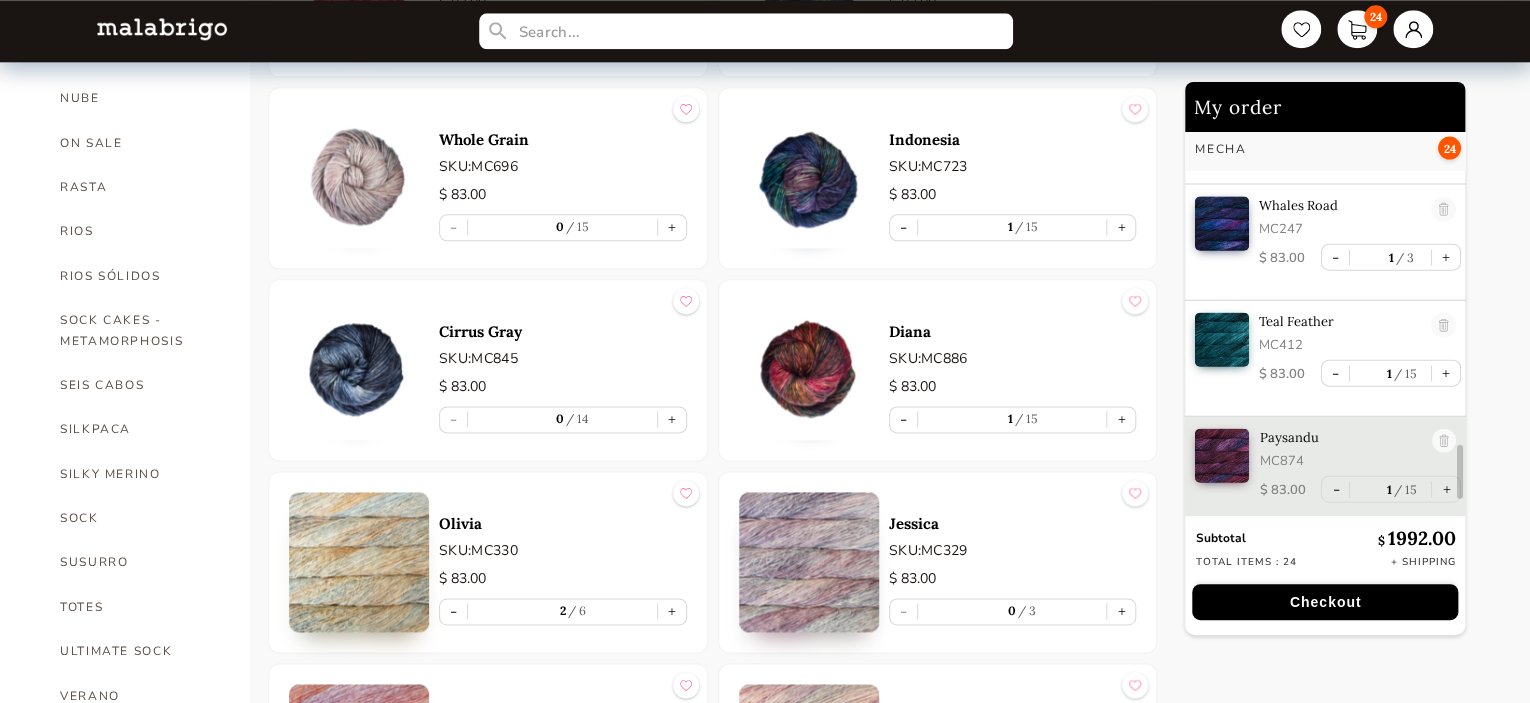 type on "1" 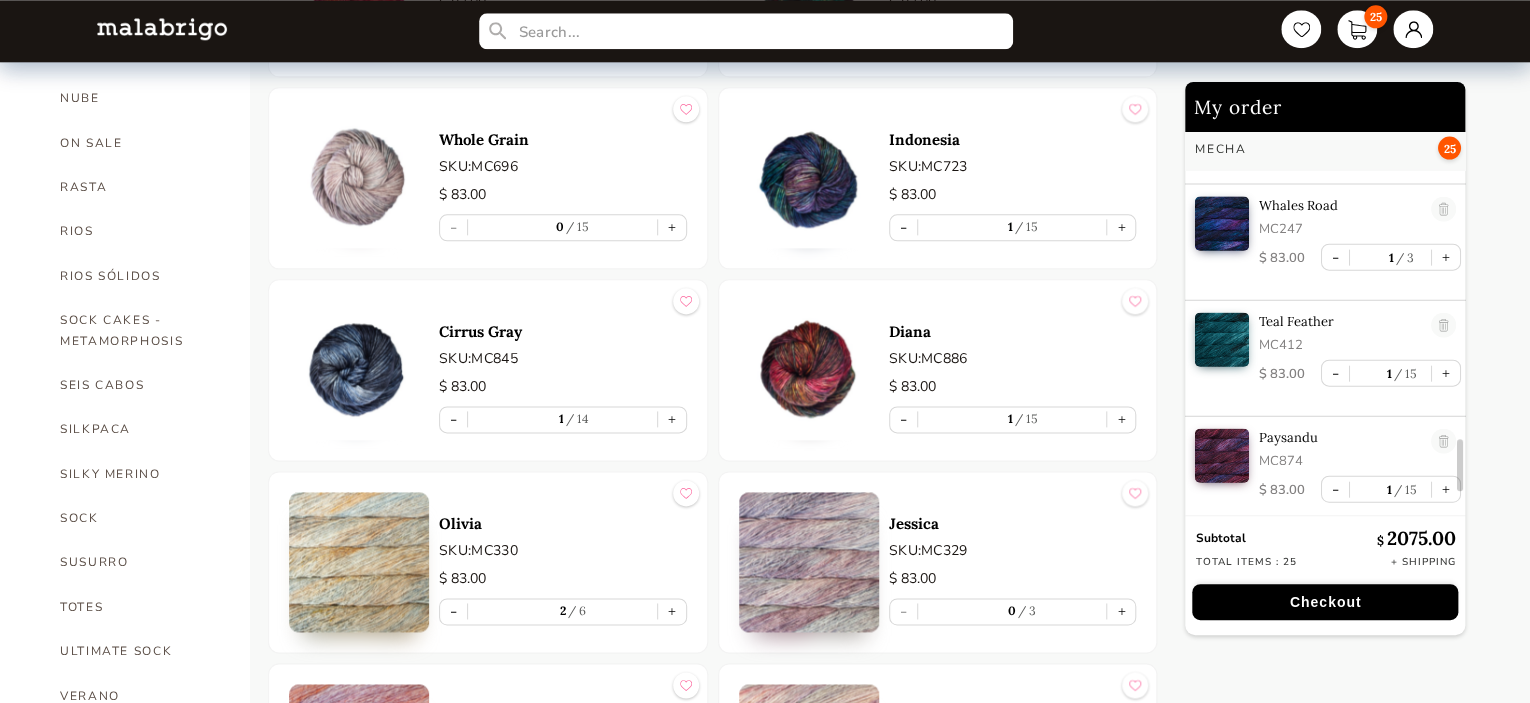 scroll, scrollTop: 2421, scrollLeft: 0, axis: vertical 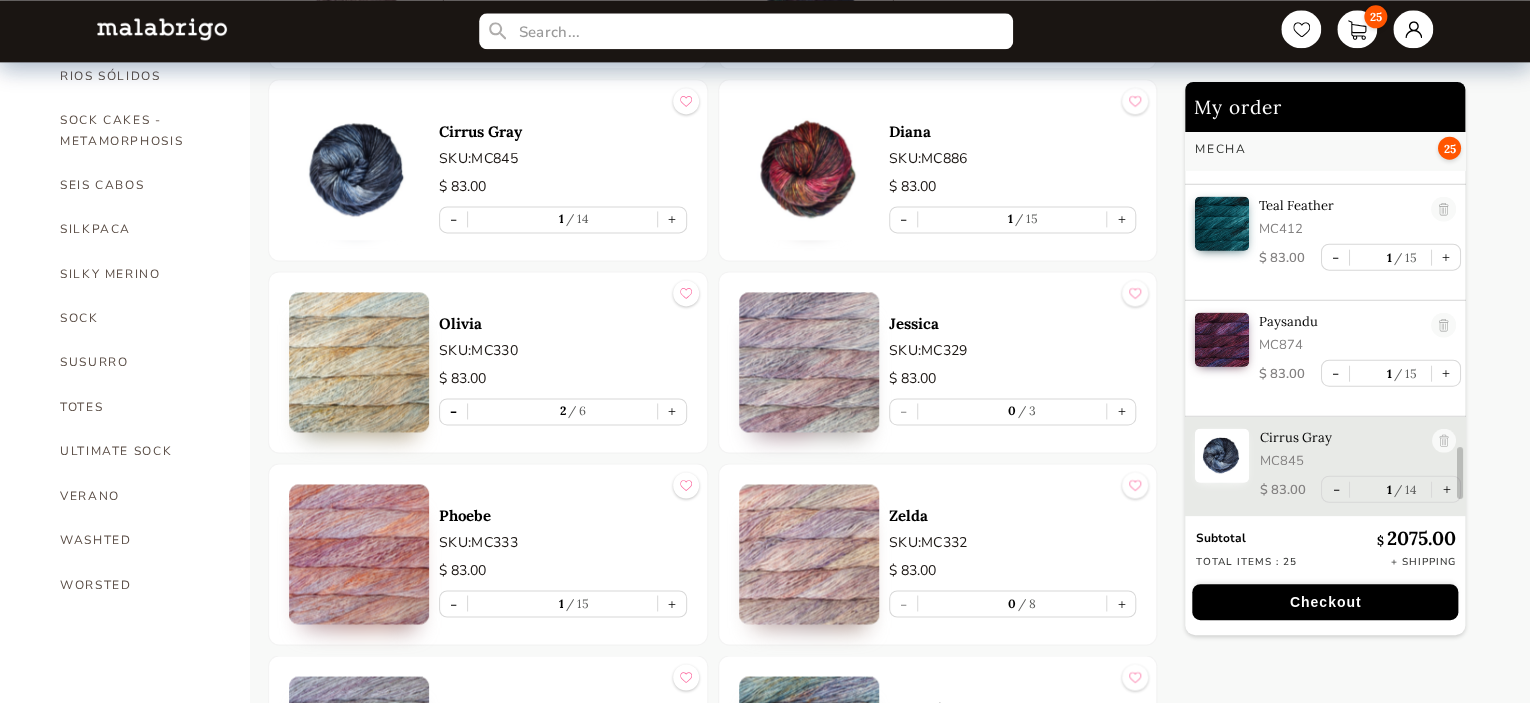 click on "-" at bounding box center [453, 411] 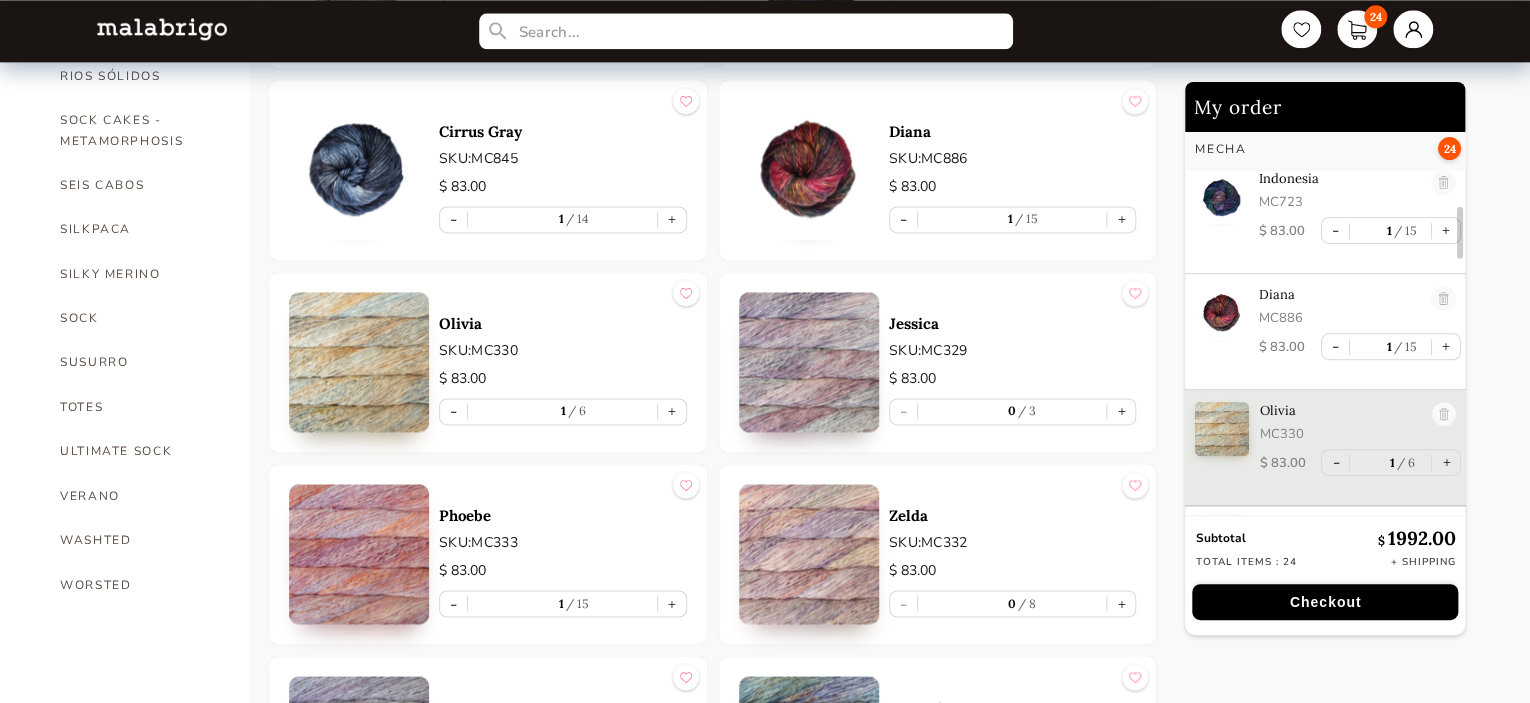 scroll, scrollTop: 351, scrollLeft: 0, axis: vertical 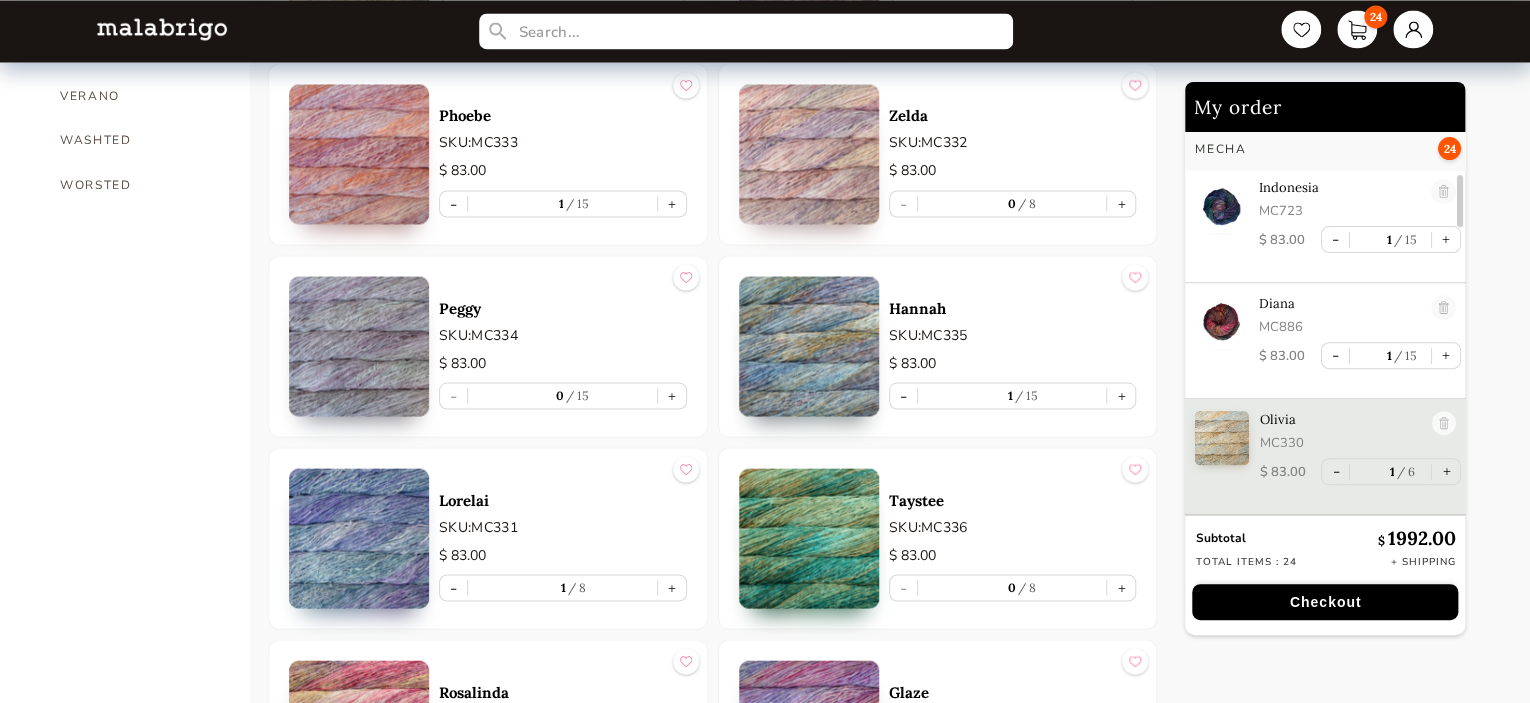 drag, startPoint x: 670, startPoint y: 387, endPoint x: 720, endPoint y: 470, distance: 96.89685 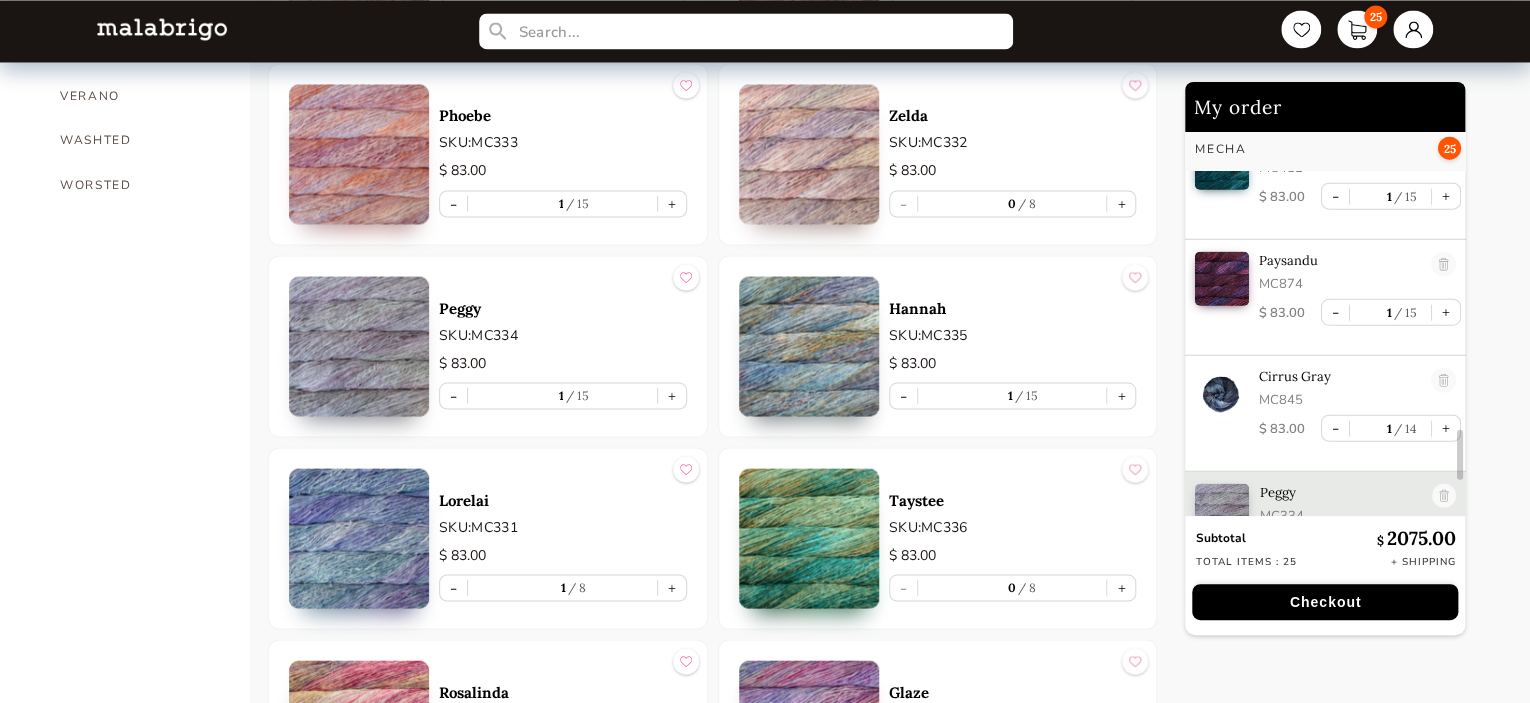 scroll, scrollTop: 2544, scrollLeft: 0, axis: vertical 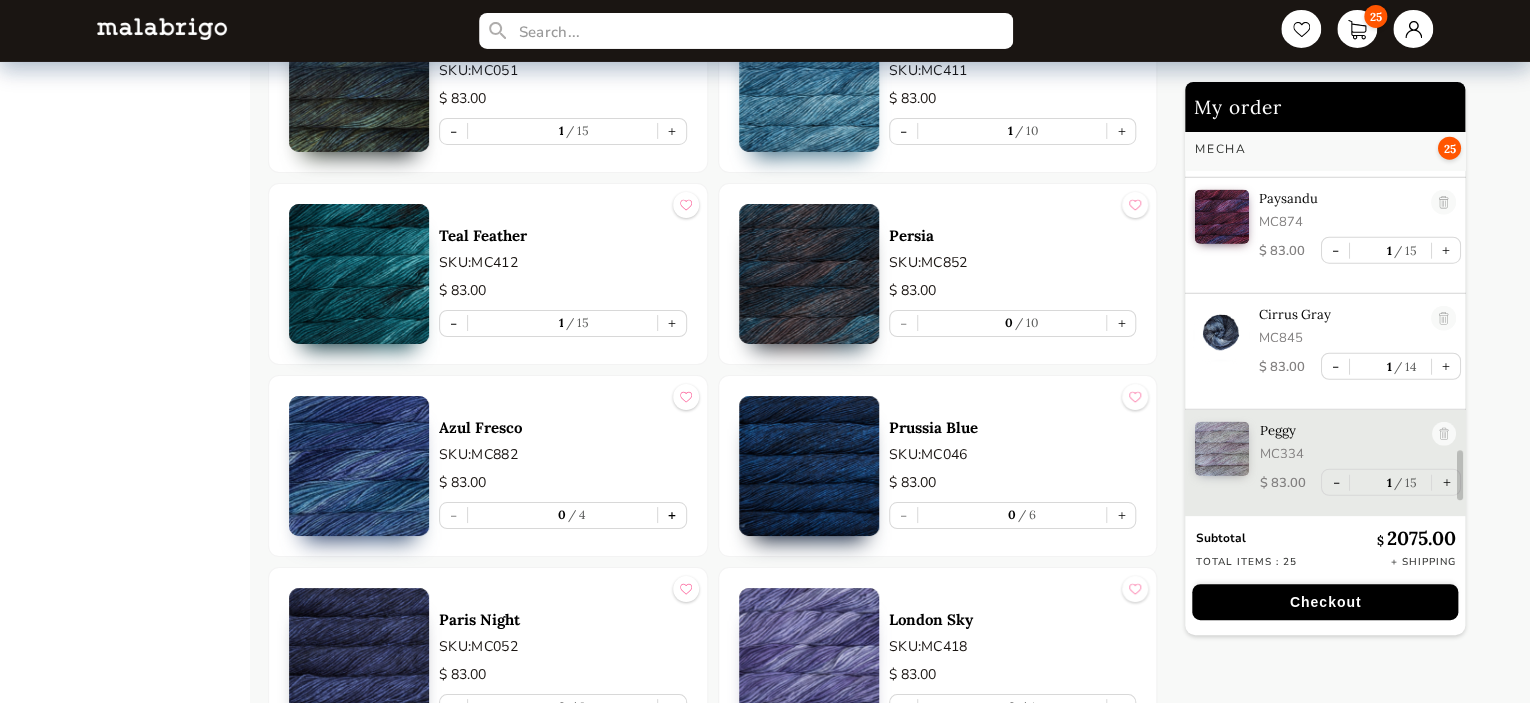 click on "+" at bounding box center [672, 515] 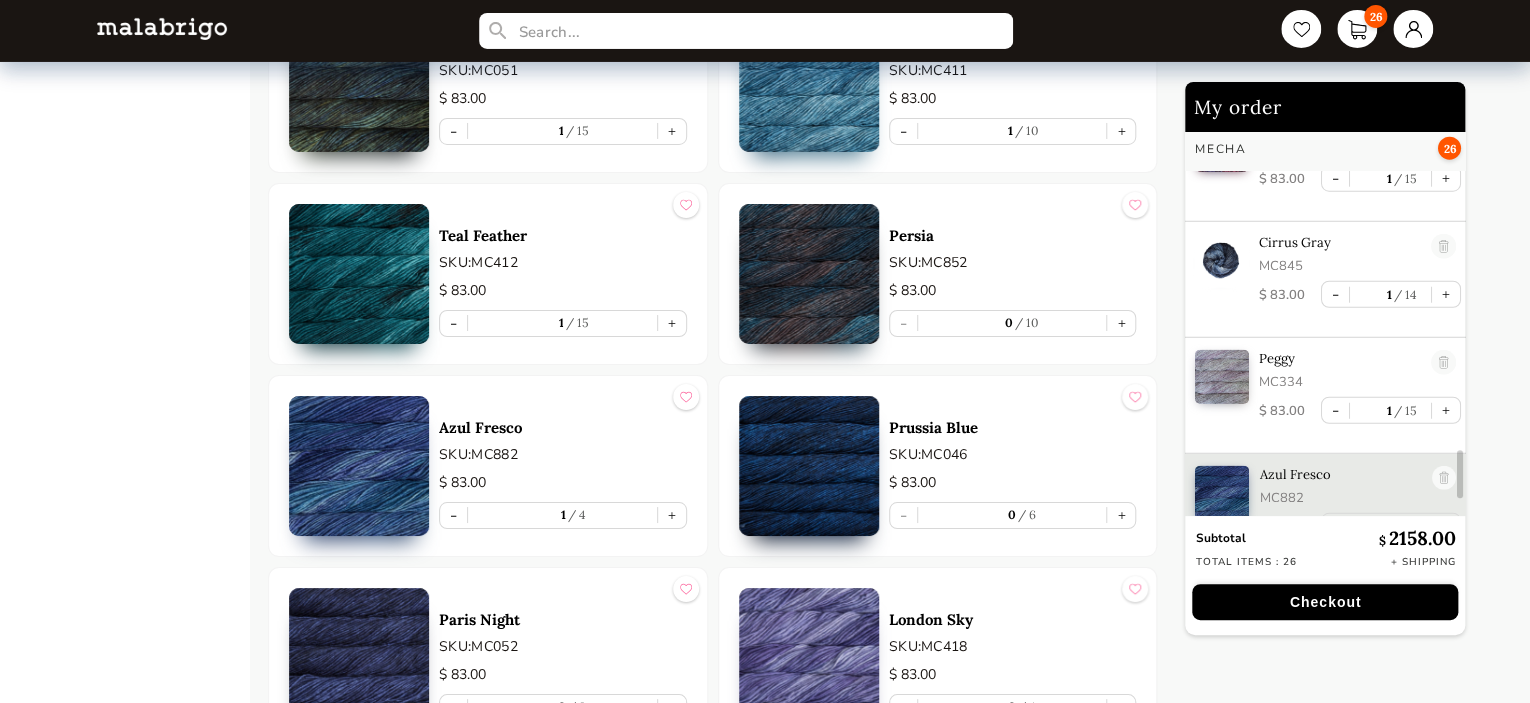 scroll, scrollTop: 2653, scrollLeft: 0, axis: vertical 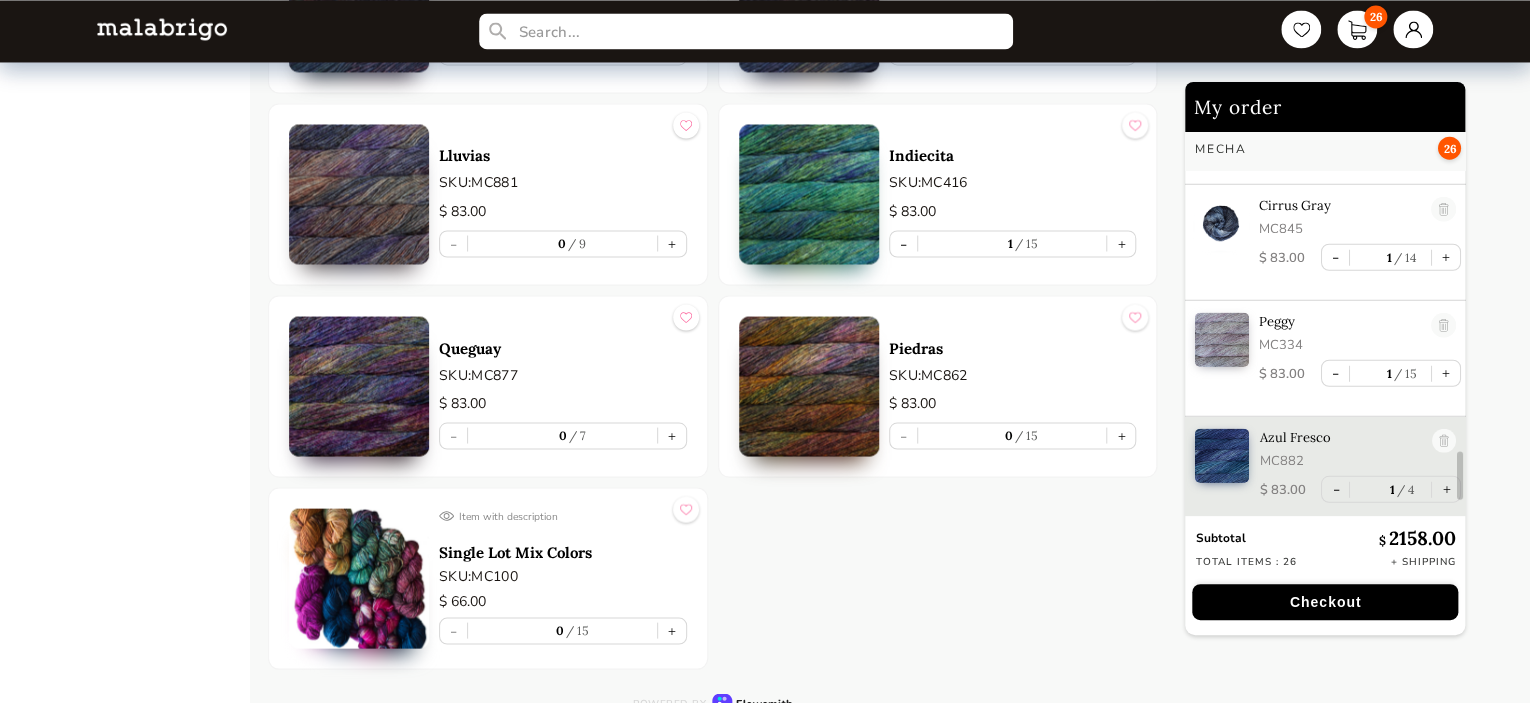 click on "Checkout" at bounding box center (1325, 602) 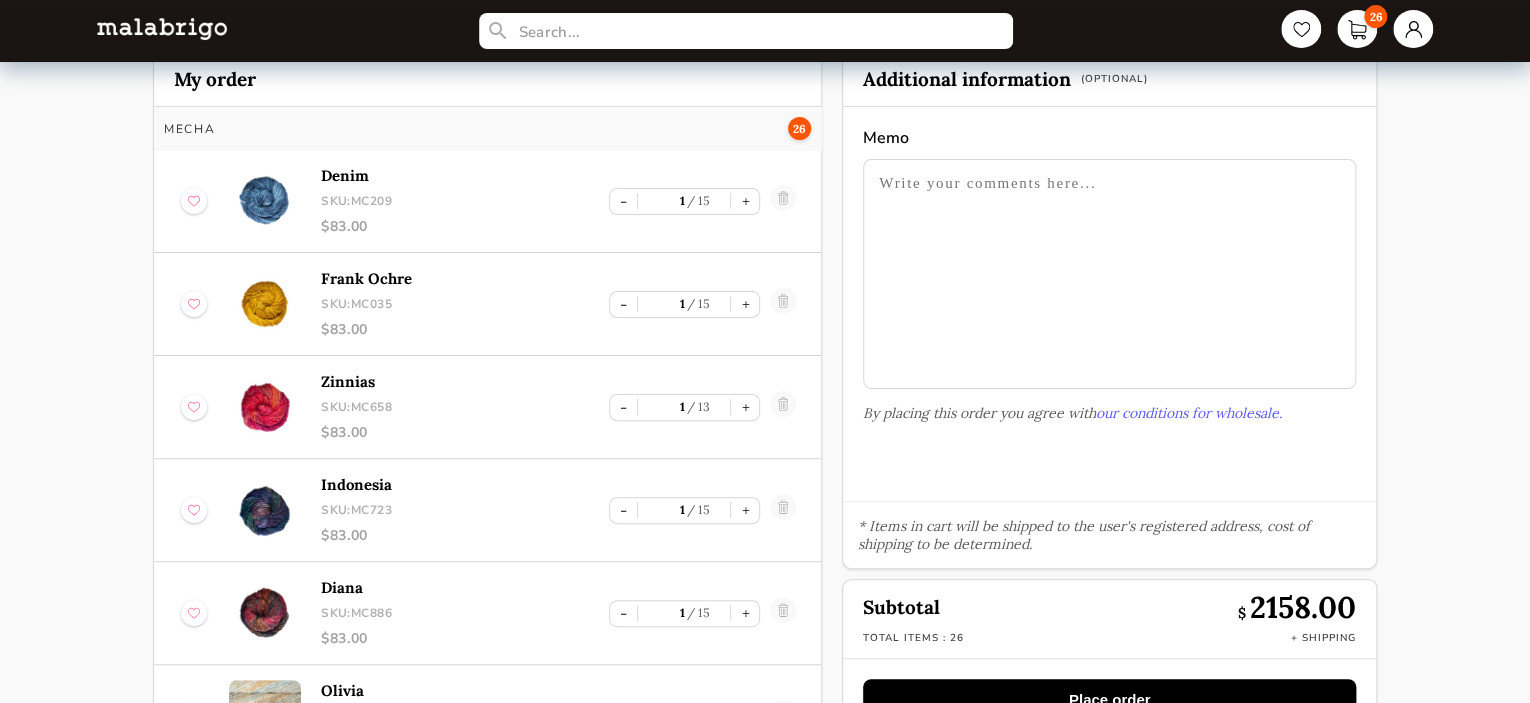 scroll, scrollTop: 116, scrollLeft: 0, axis: vertical 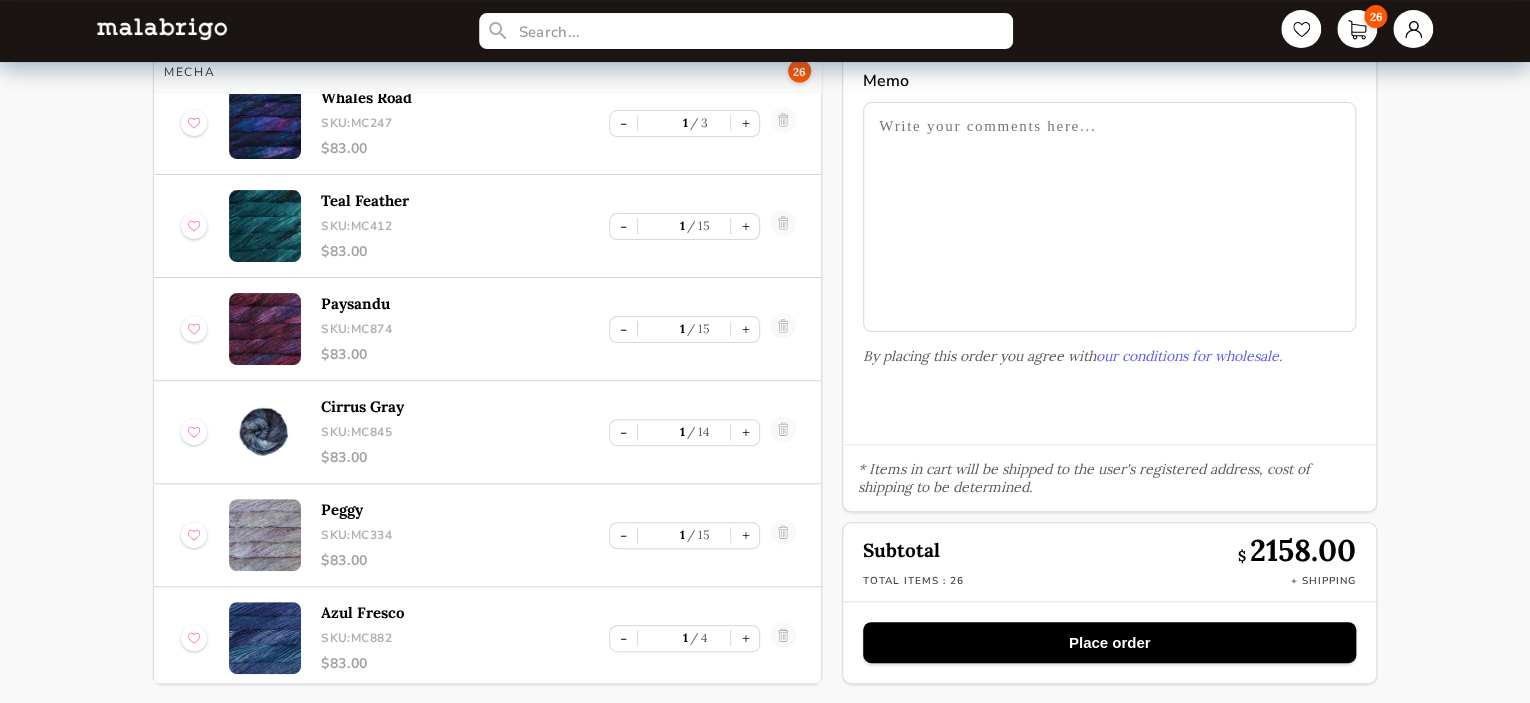 click on "Place order" at bounding box center (1109, 642) 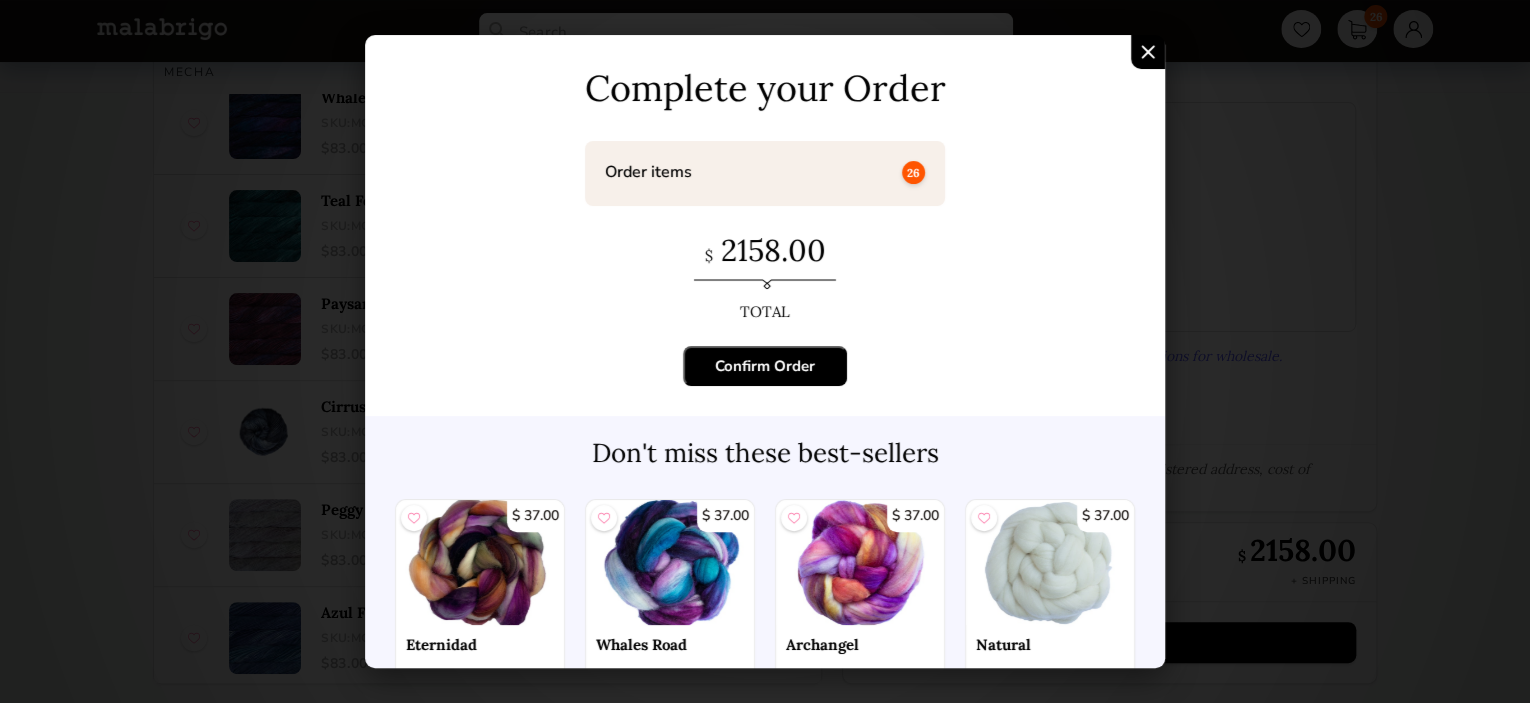 click on "Confirm Order" at bounding box center [765, 366] 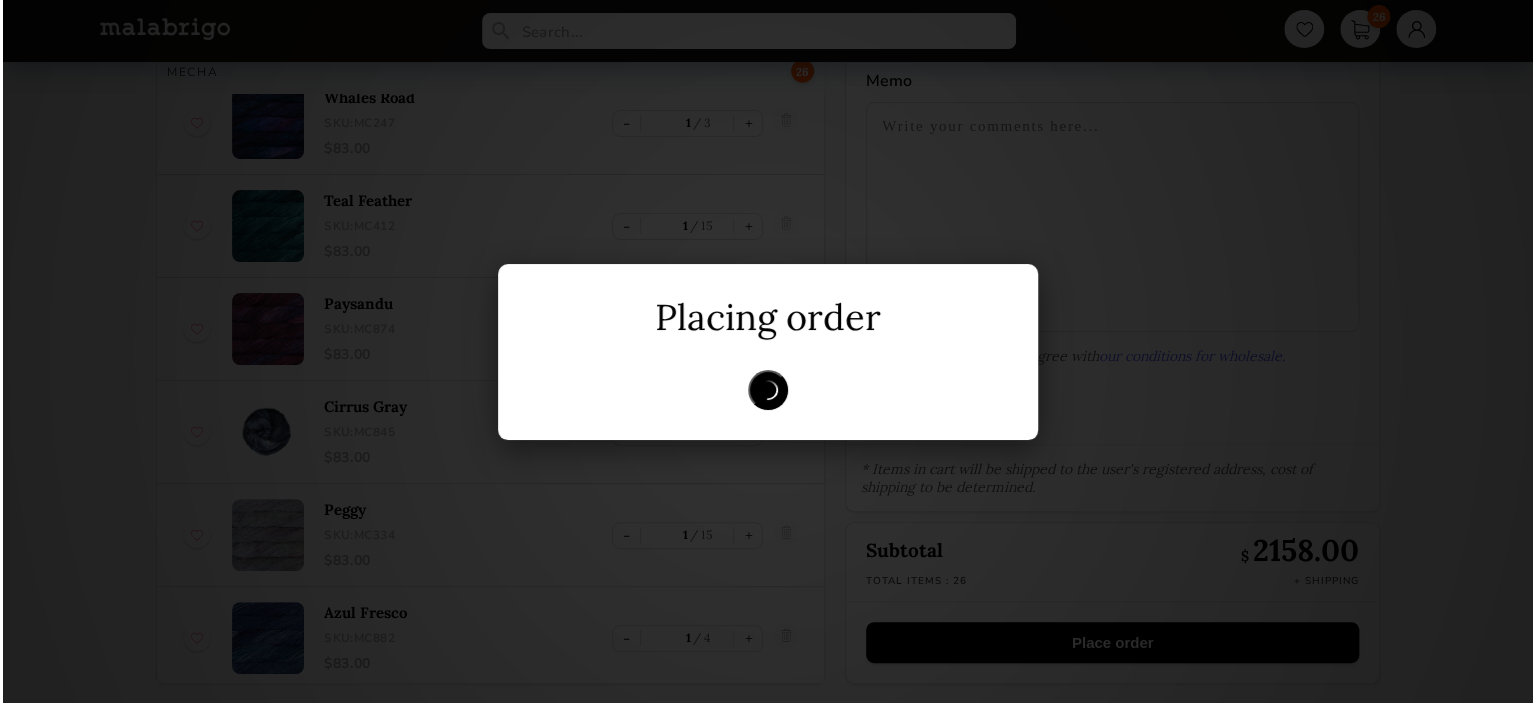 scroll, scrollTop: 0, scrollLeft: 0, axis: both 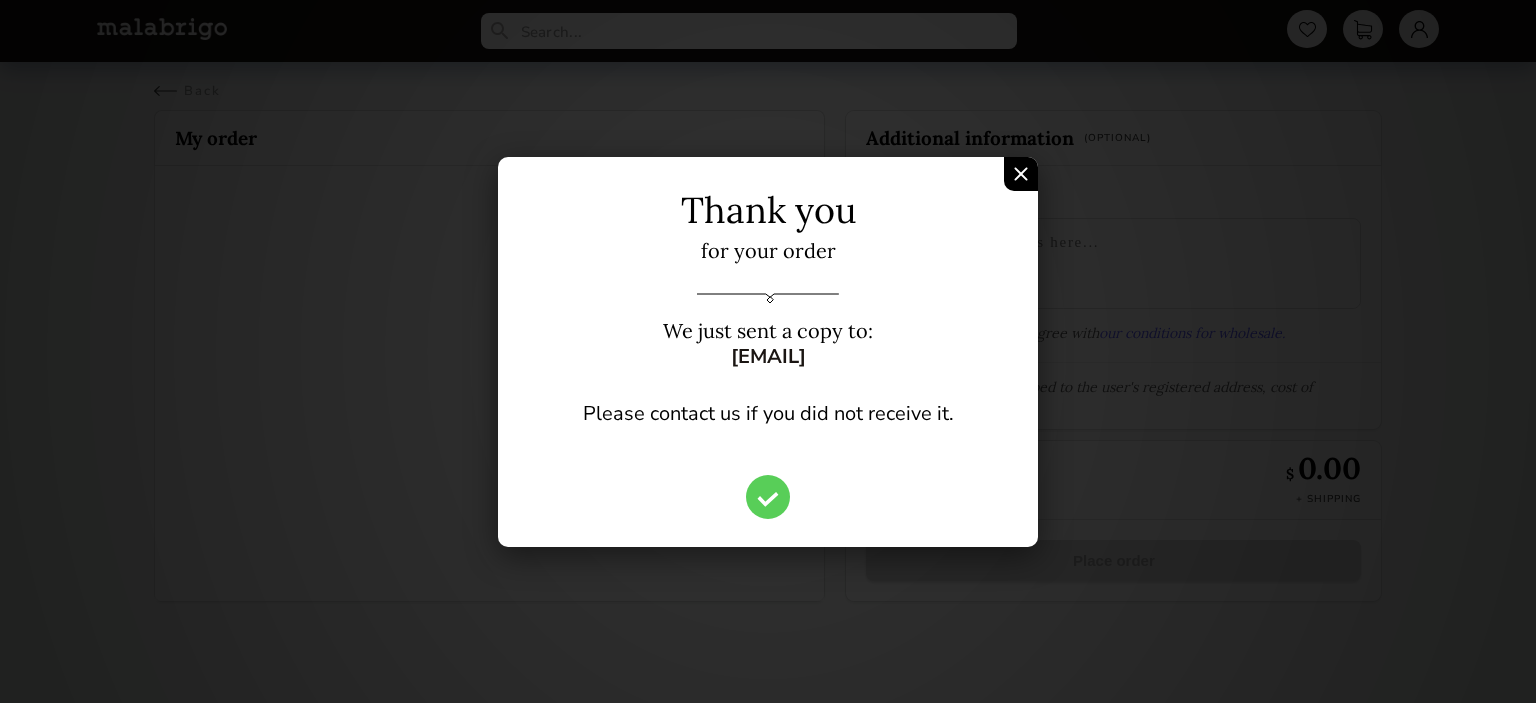 click at bounding box center (1021, 174) 